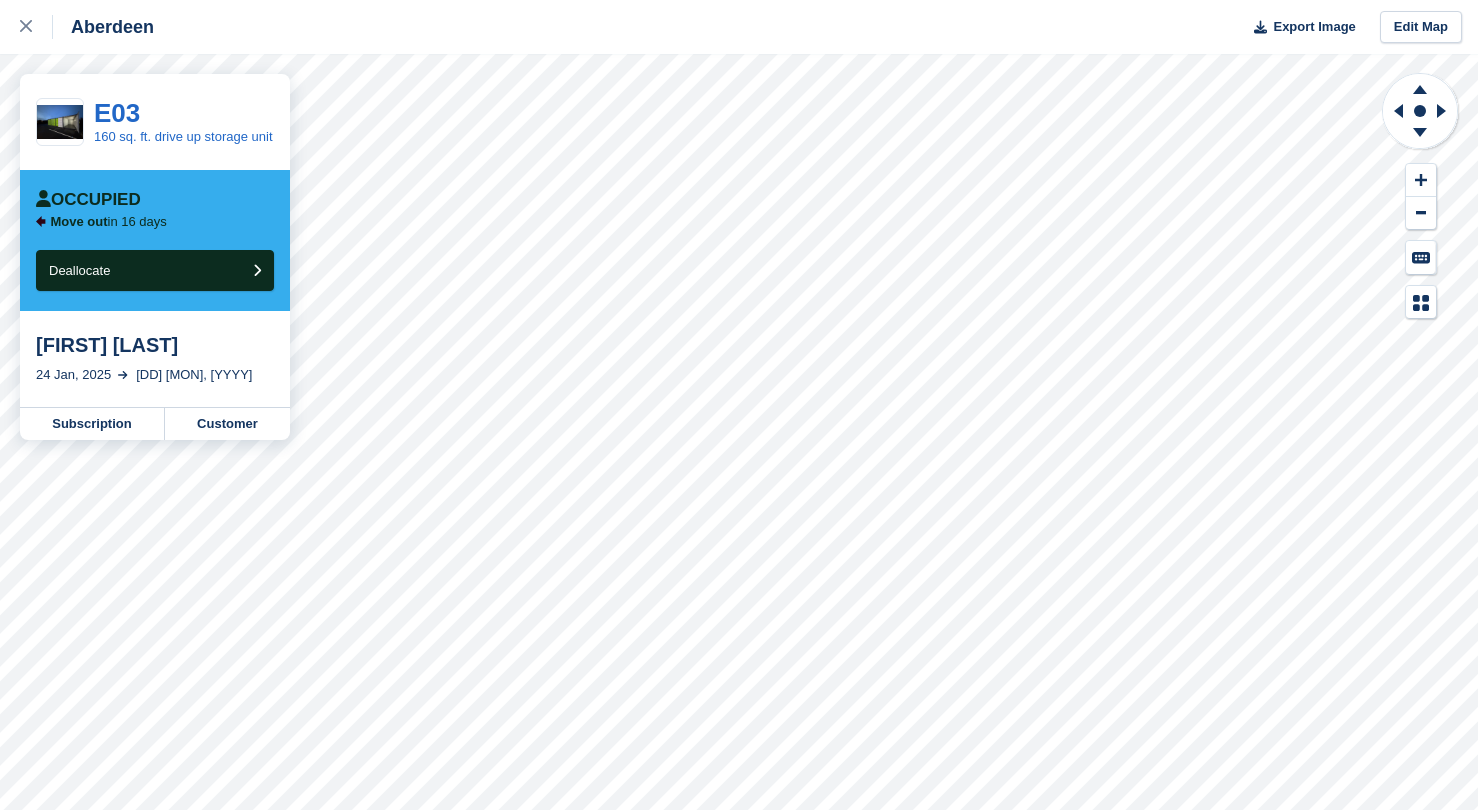 scroll, scrollTop: 0, scrollLeft: 0, axis: both 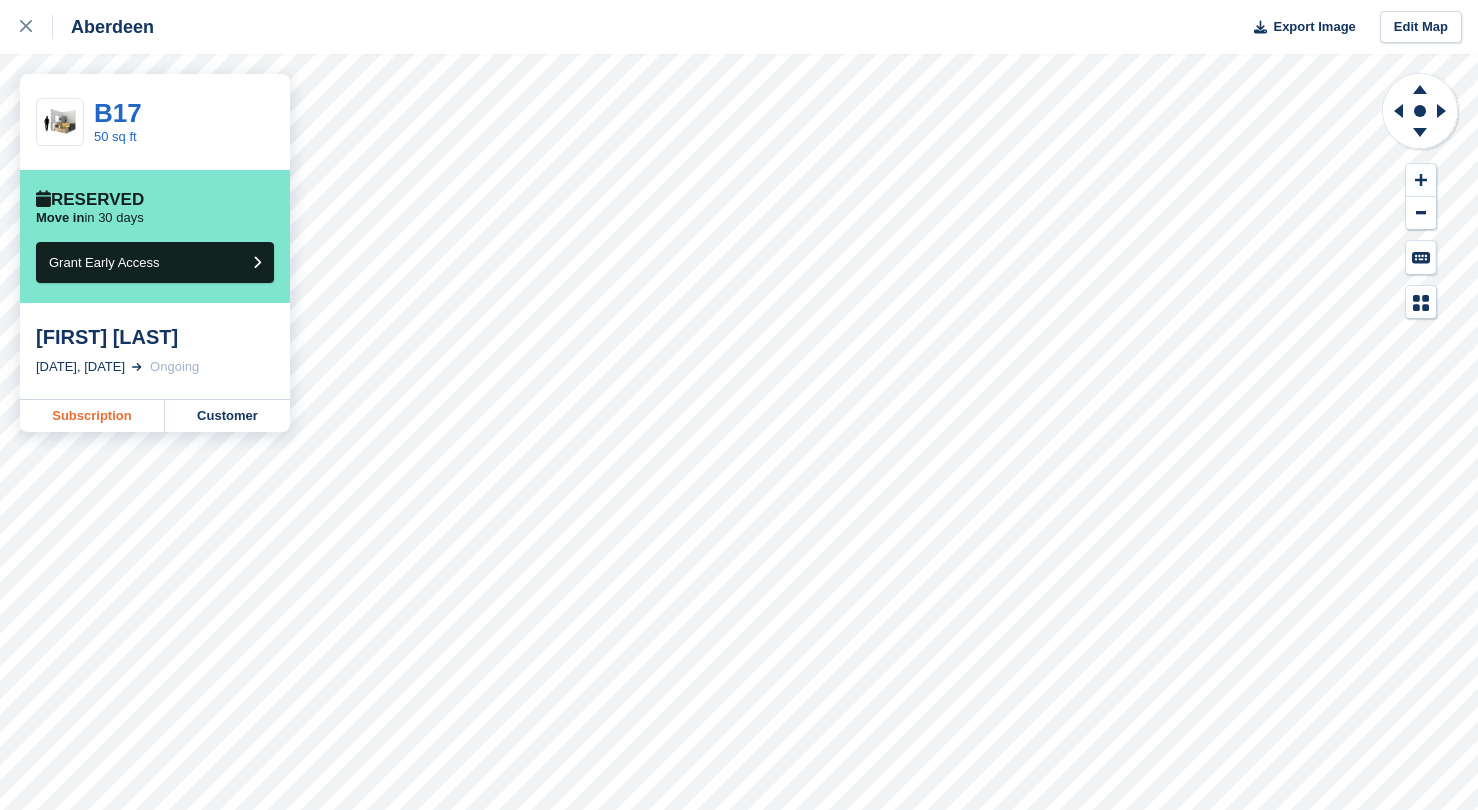 click on "Subscription" at bounding box center (92, 416) 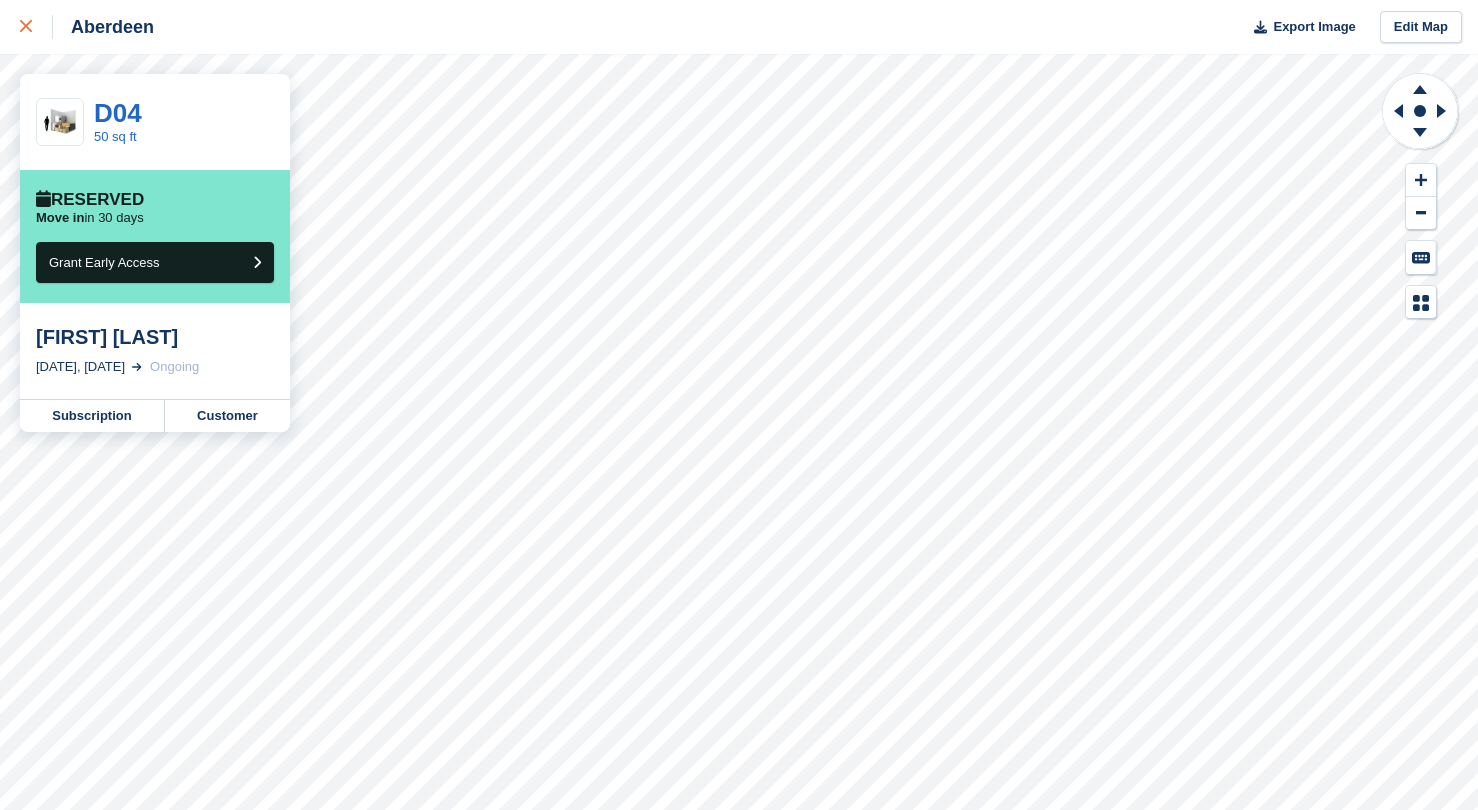 click at bounding box center [26, 27] 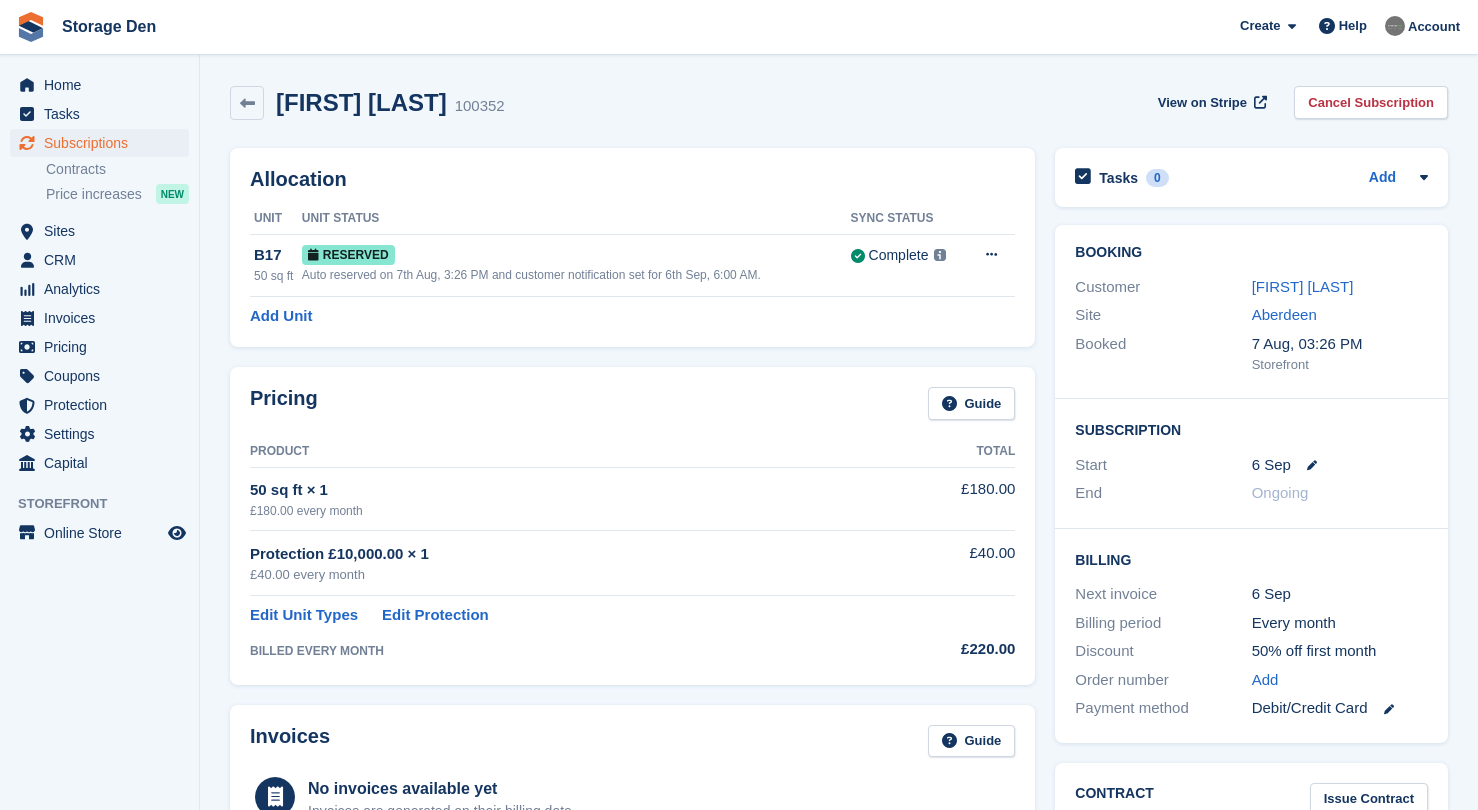scroll, scrollTop: 0, scrollLeft: 0, axis: both 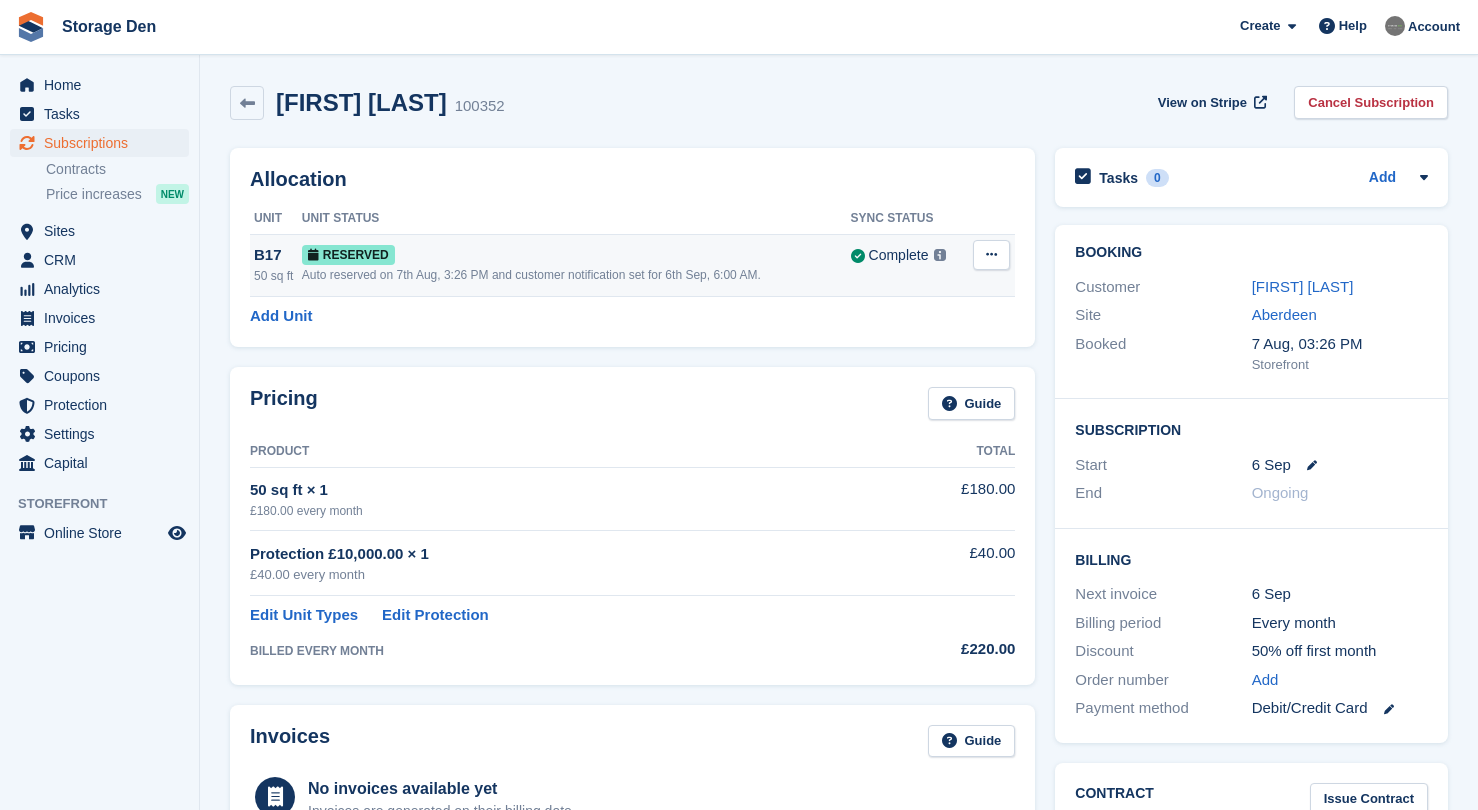 click at bounding box center (991, 254) 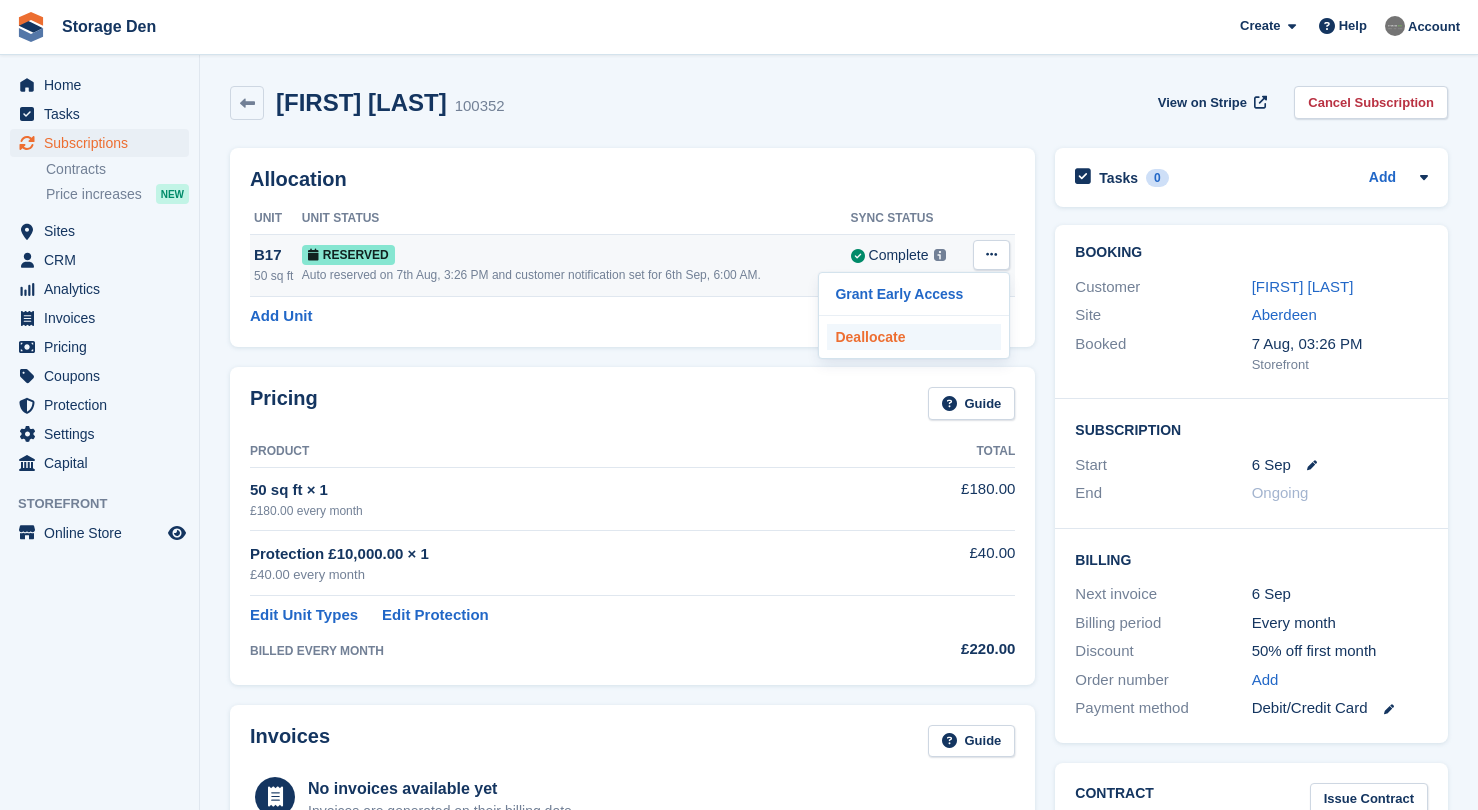 click on "Deallocate" at bounding box center (914, 337) 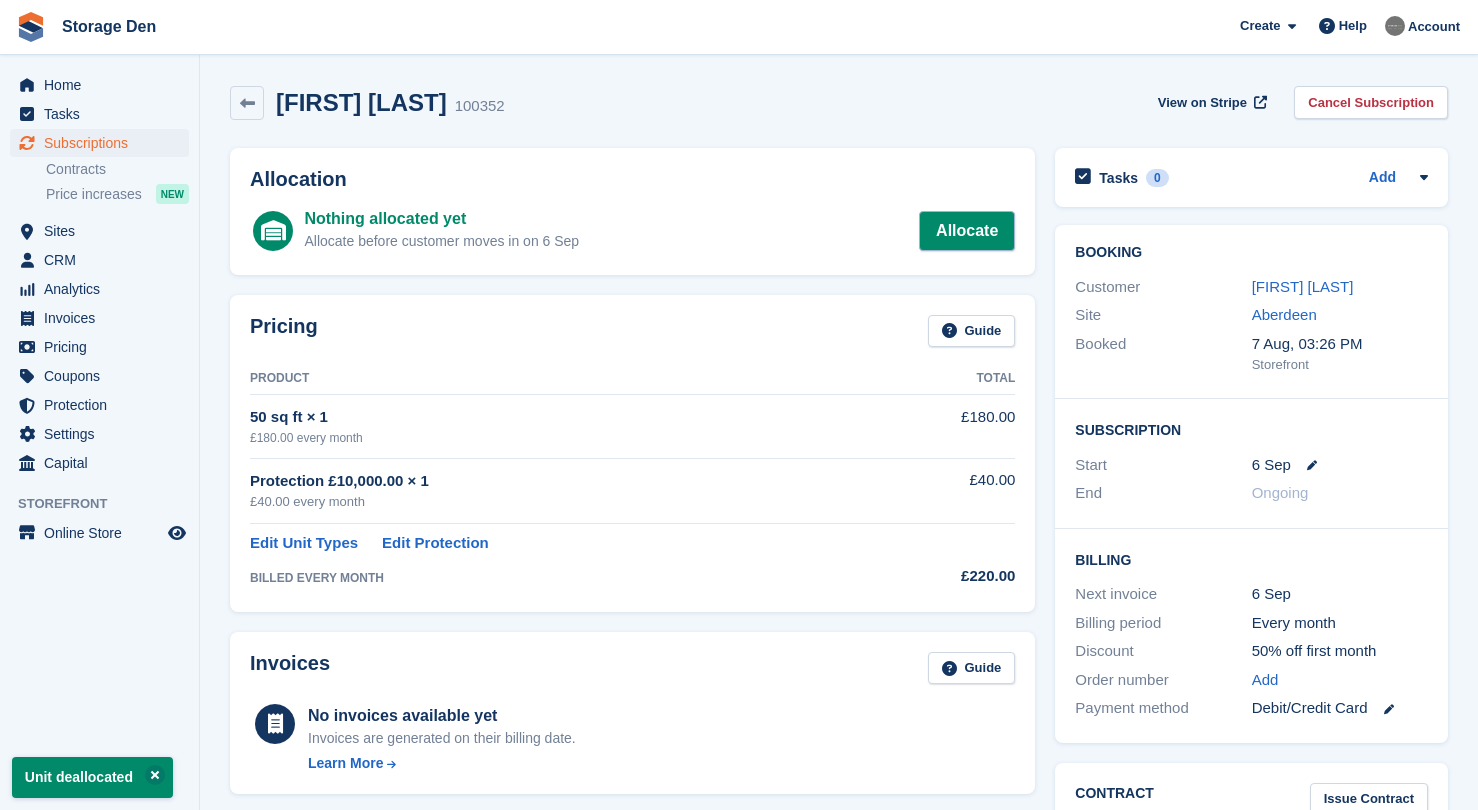 click on "Allocate" at bounding box center [967, 231] 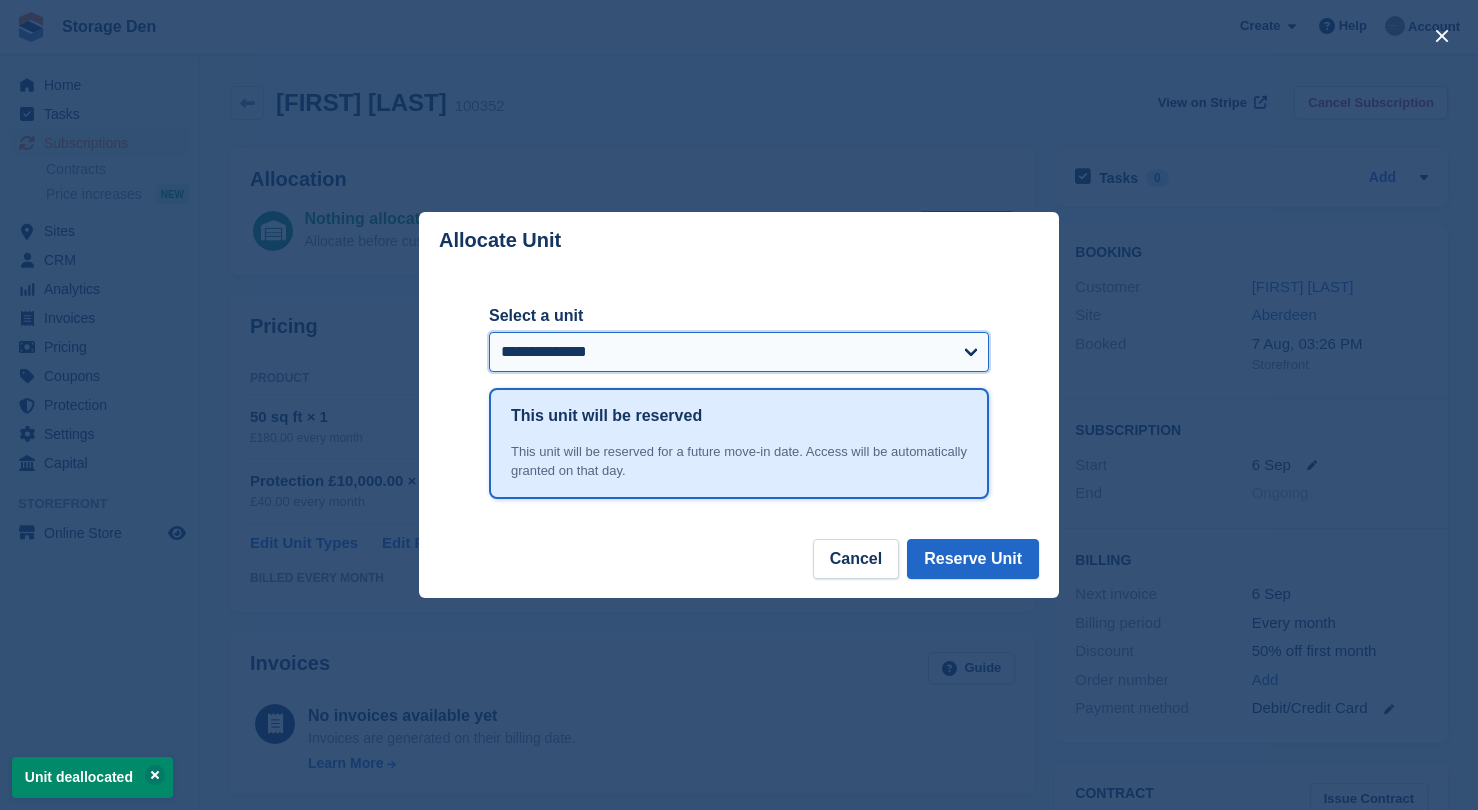 select on "*****" 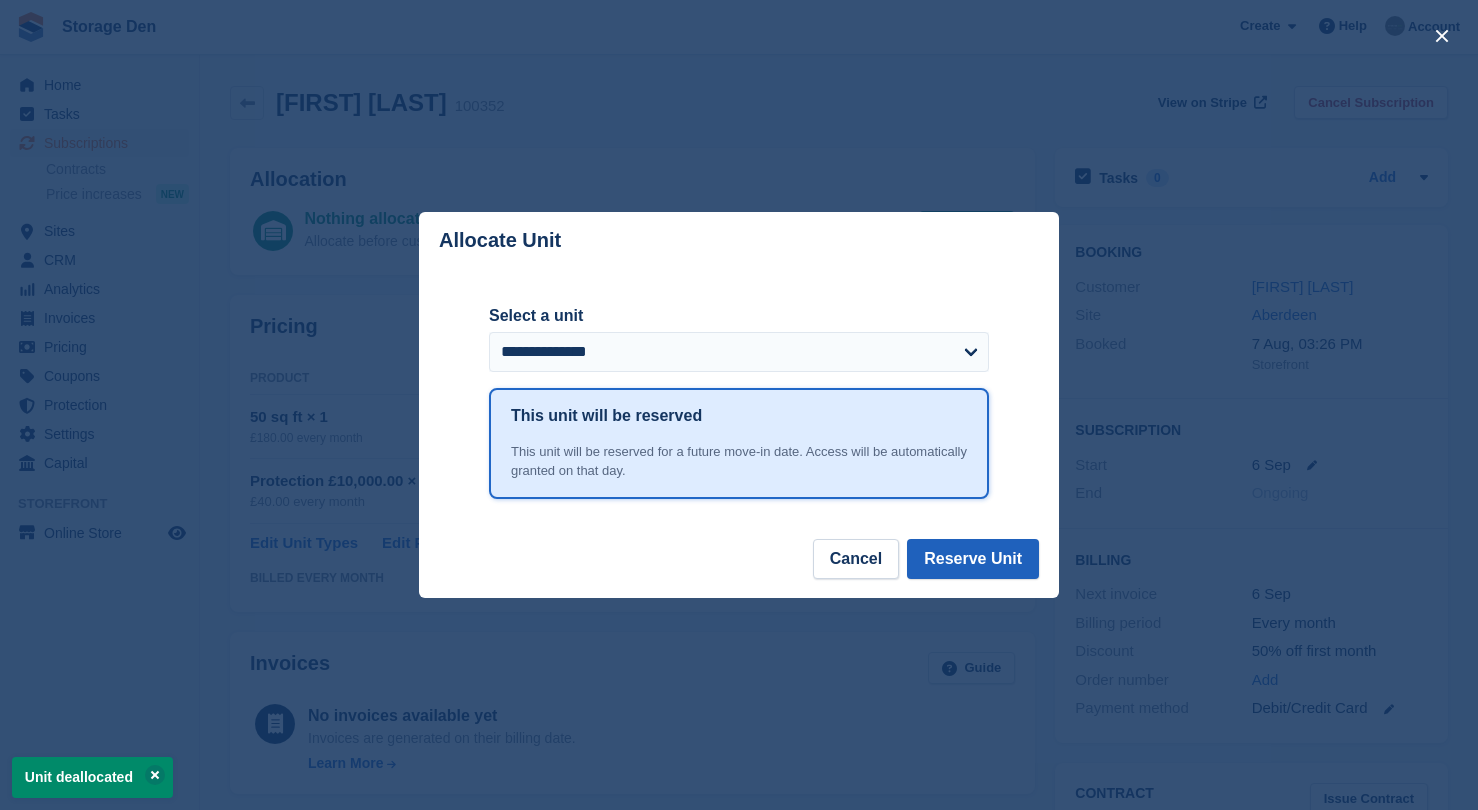 click on "Reserve Unit" at bounding box center (973, 559) 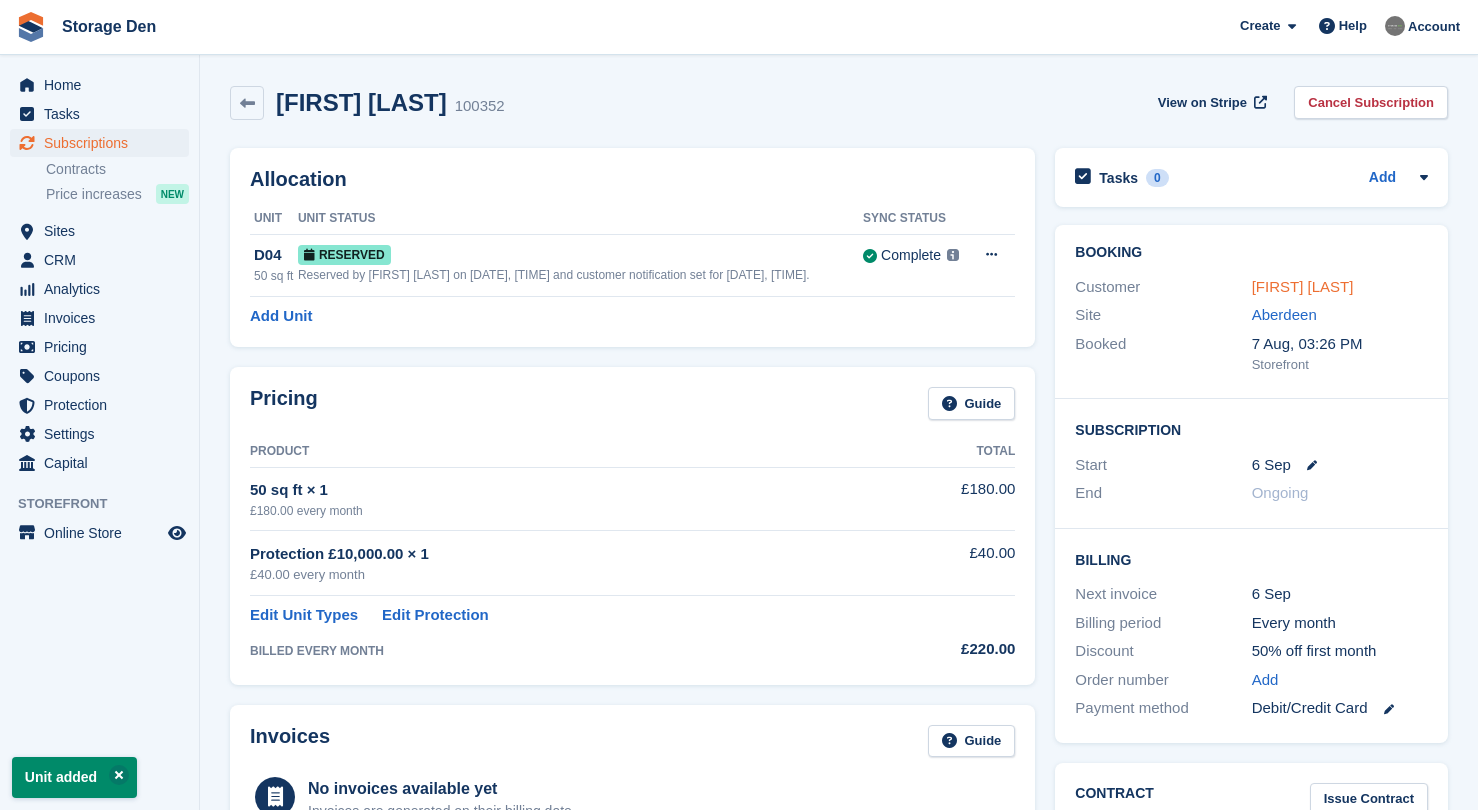 scroll, scrollTop: 0, scrollLeft: 0, axis: both 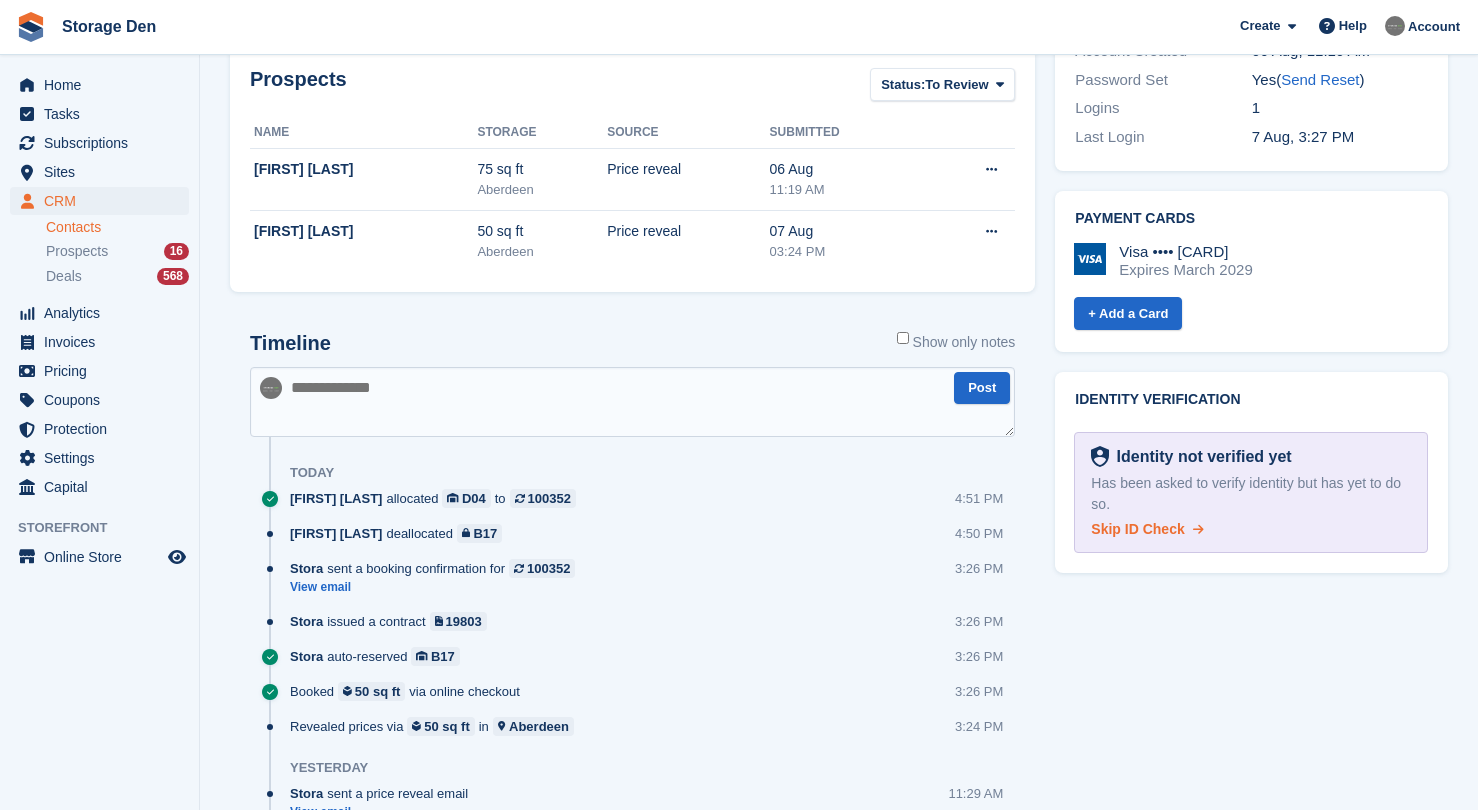 click on "Skip ID Check" at bounding box center [1137, 529] 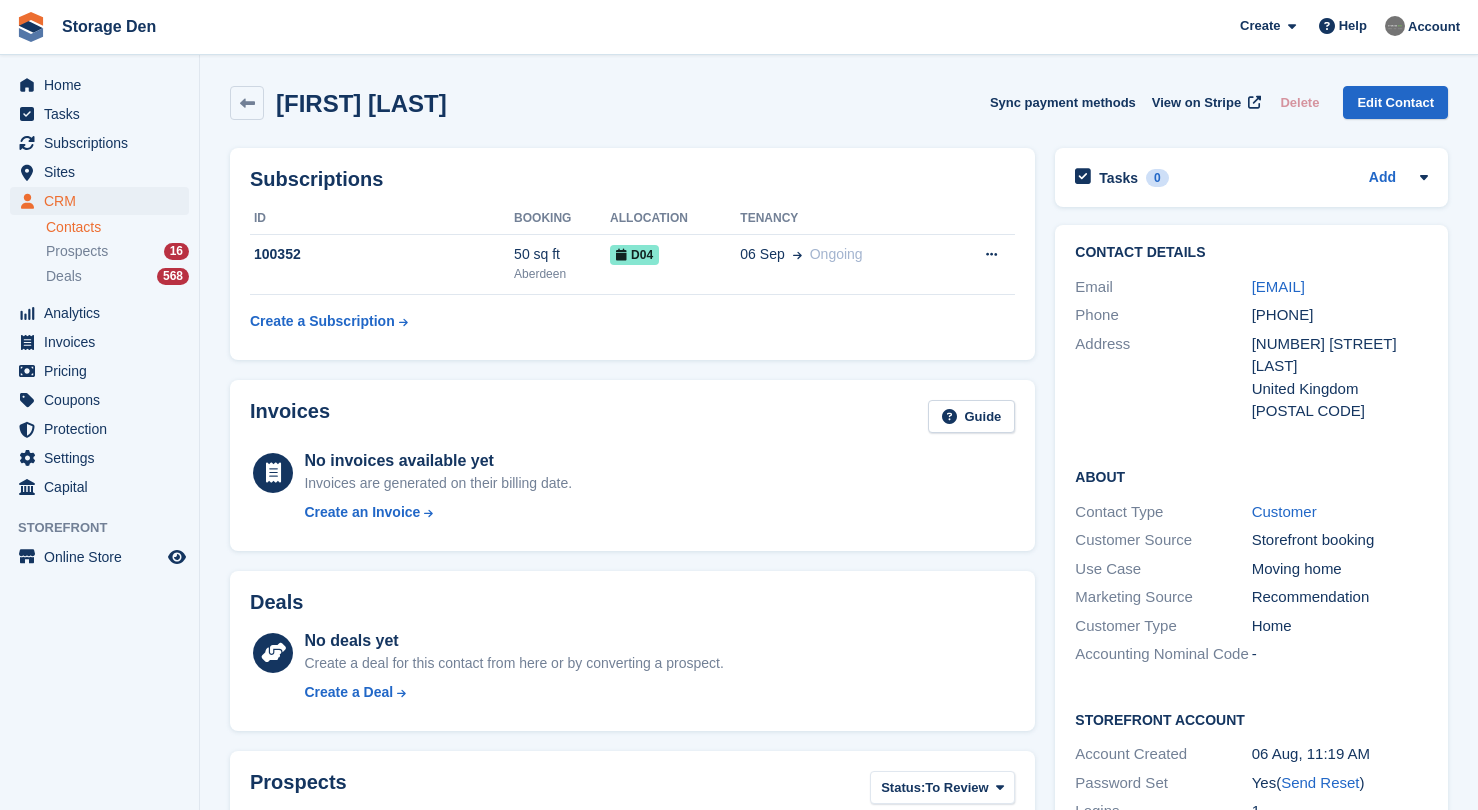 scroll, scrollTop: 0, scrollLeft: 0, axis: both 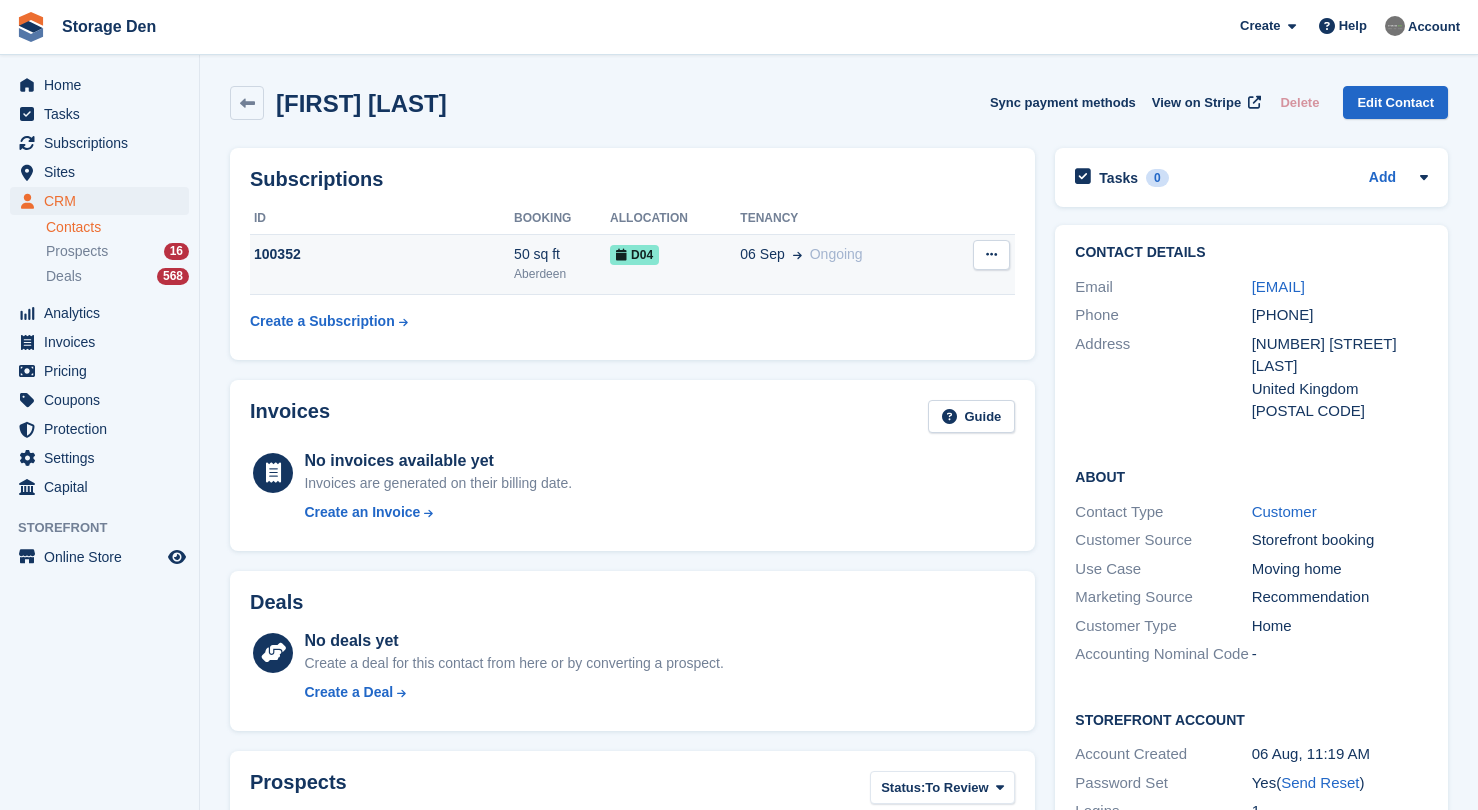 click on "D04" at bounding box center [675, 264] 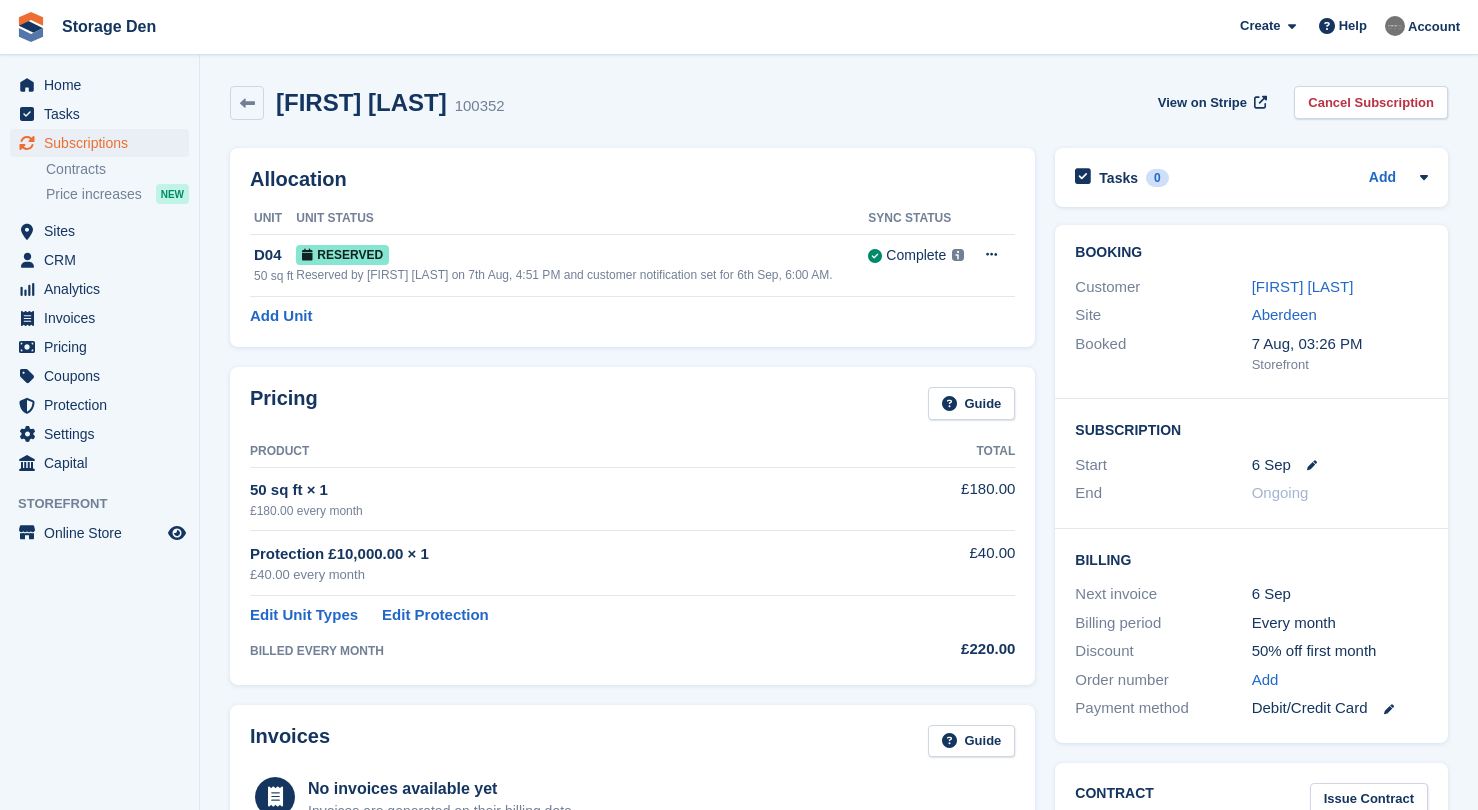scroll, scrollTop: 0, scrollLeft: 0, axis: both 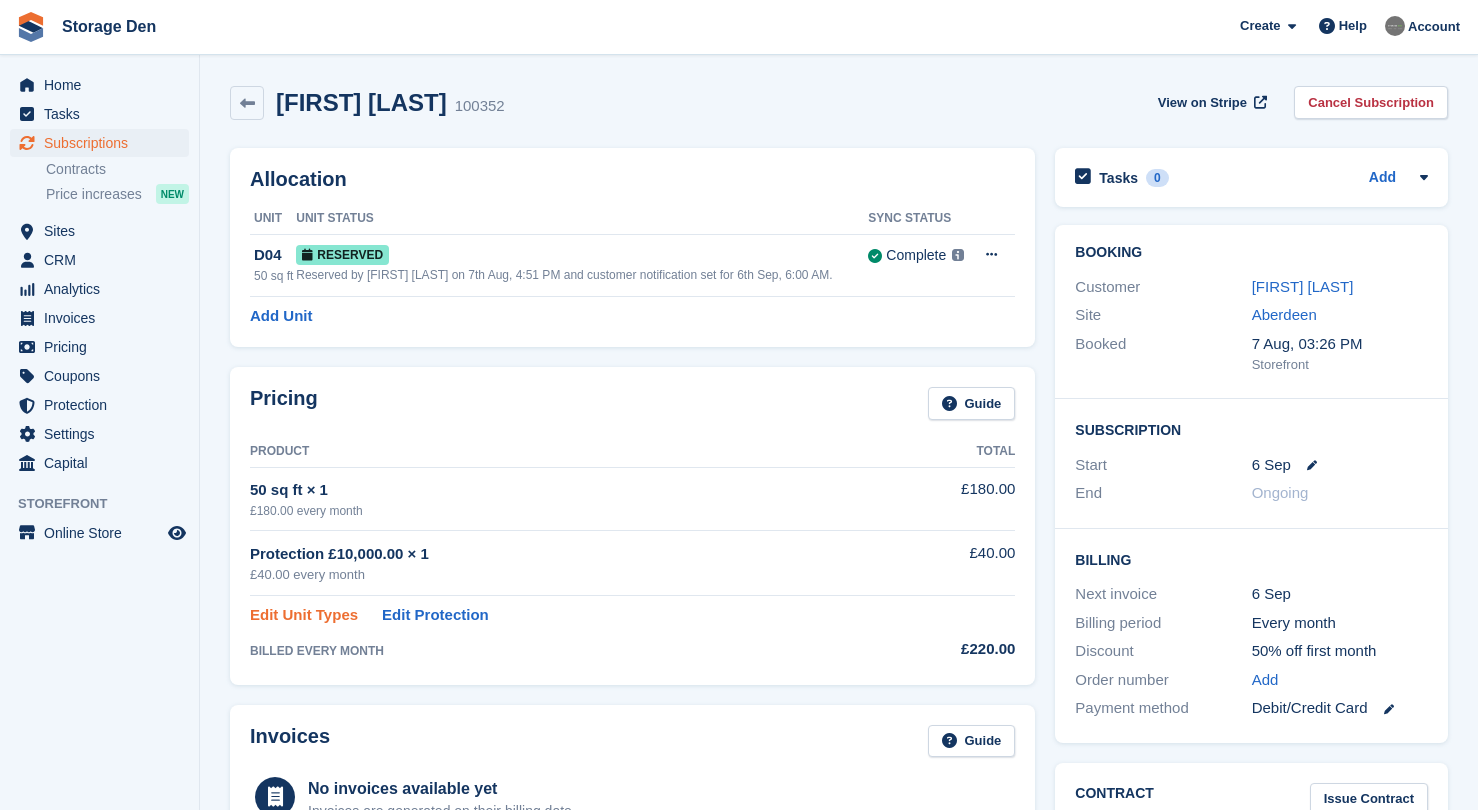 click on "Edit Unit Types" at bounding box center (304, 615) 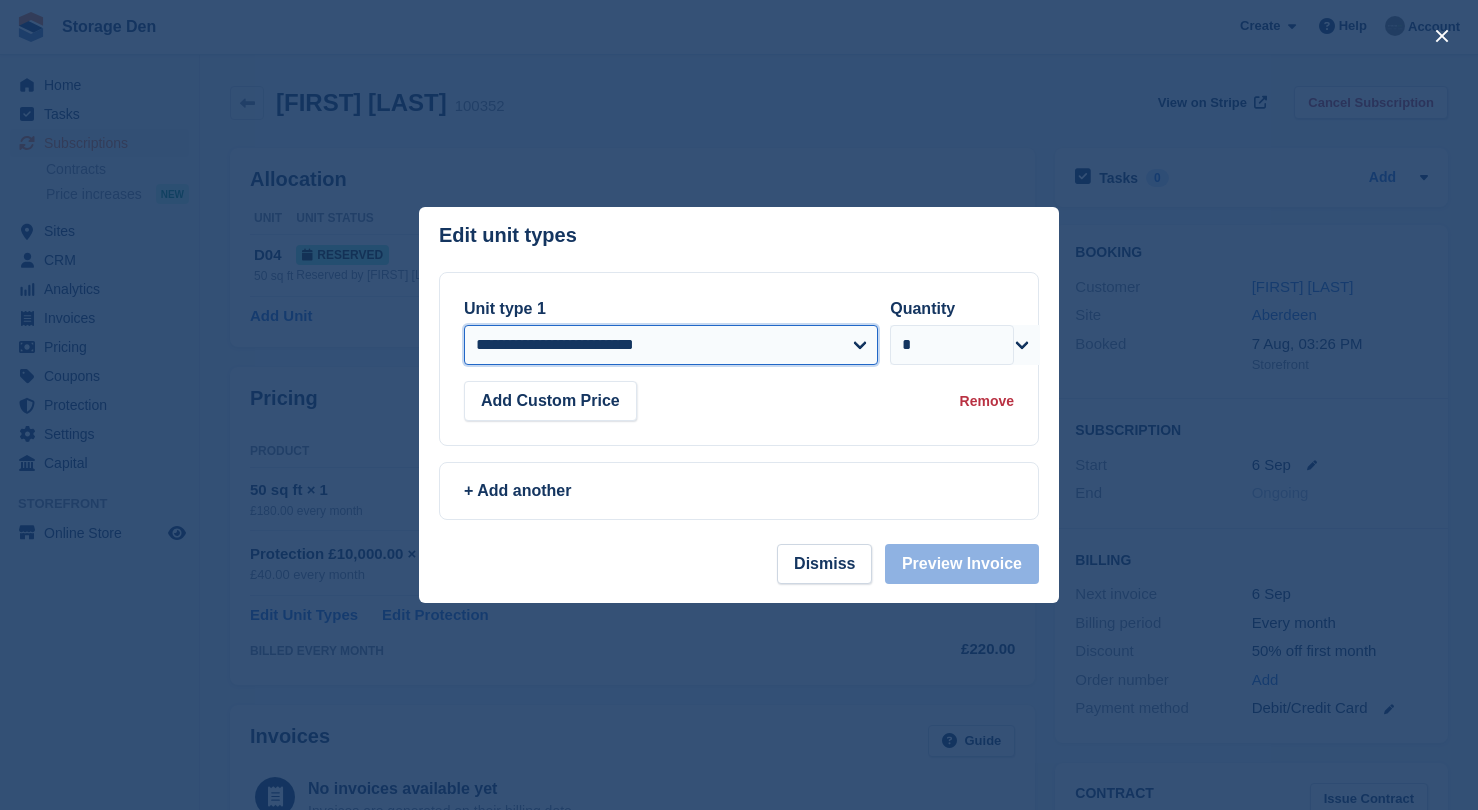 select on "*****" 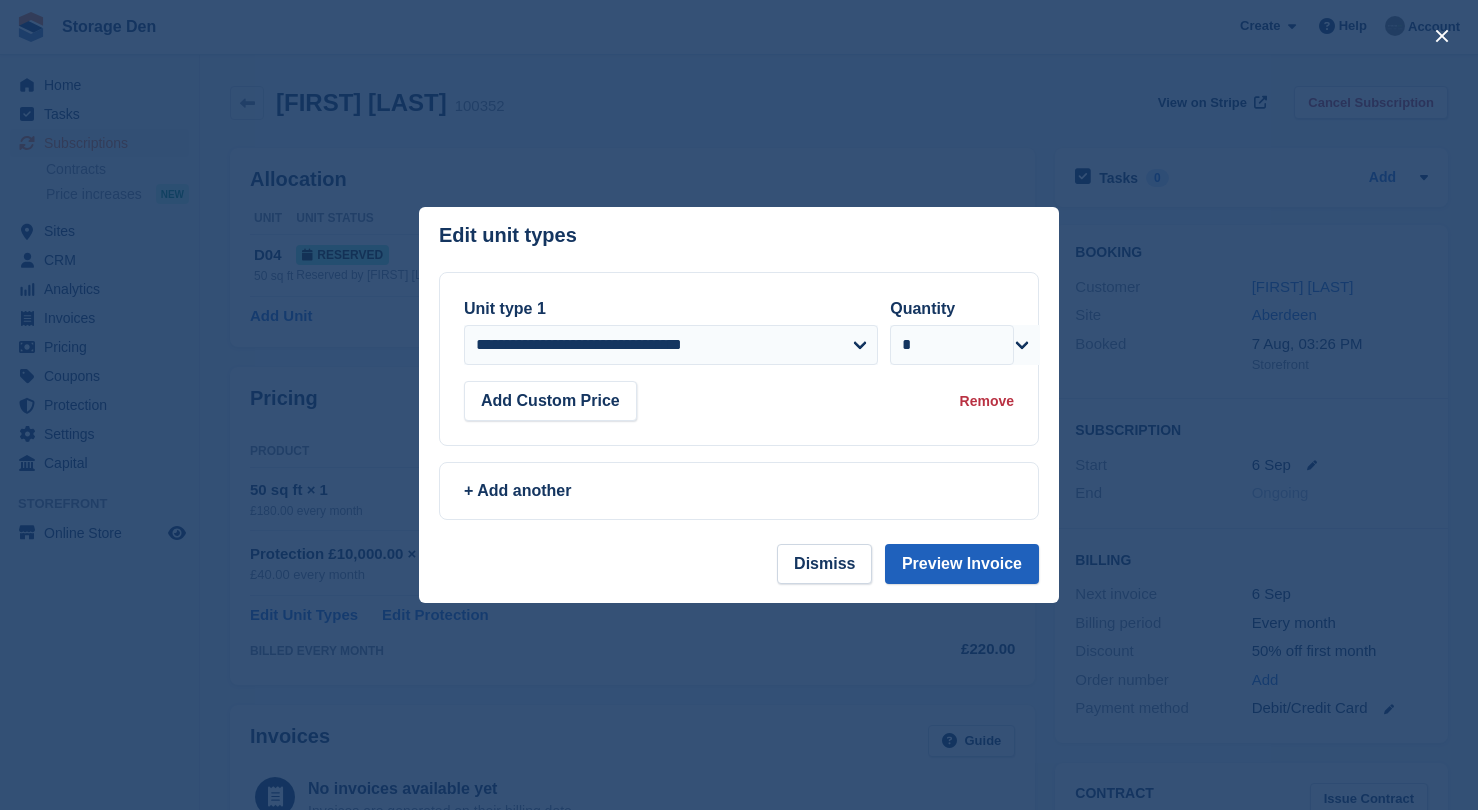 click on "Preview Invoice" at bounding box center [962, 564] 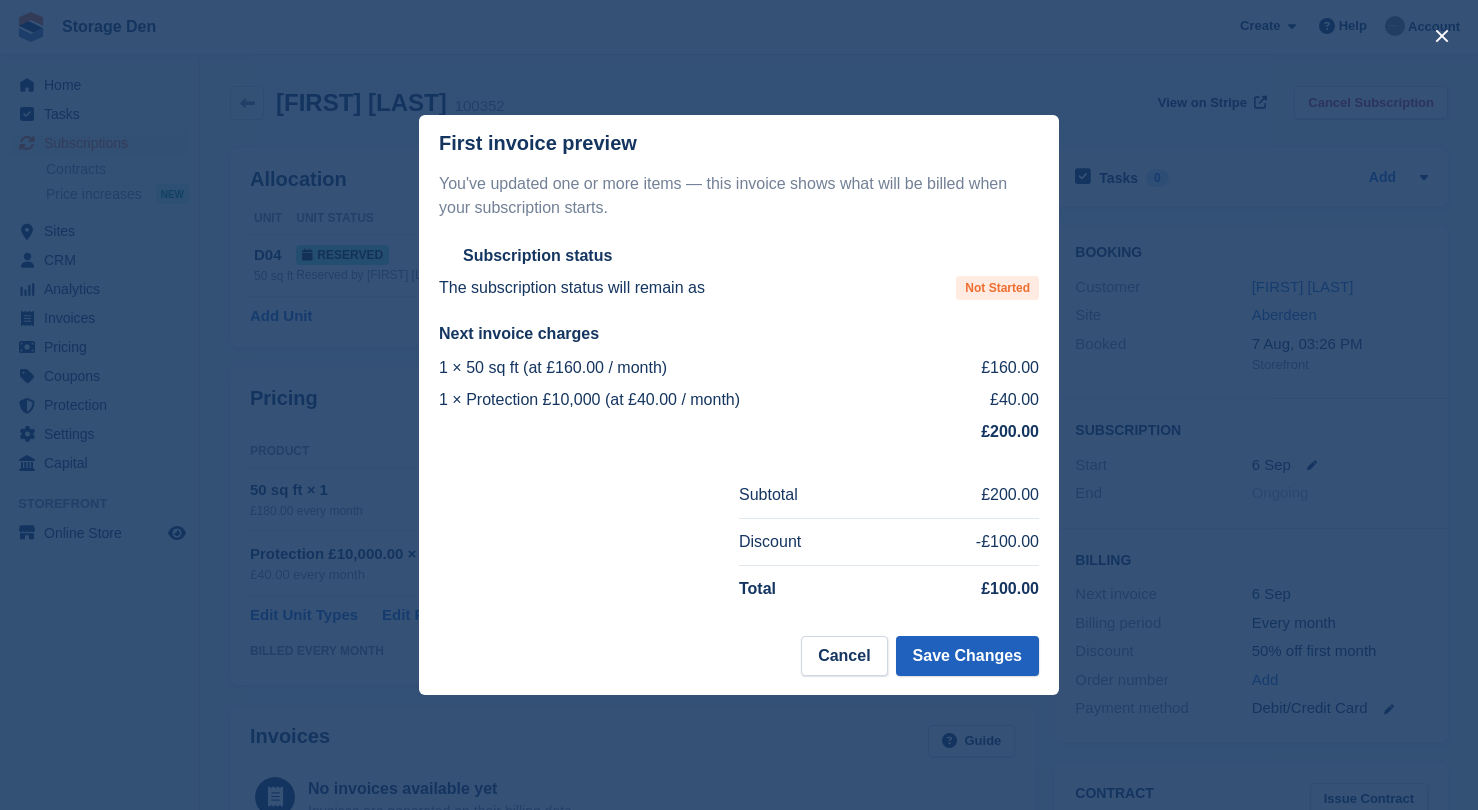click on "Save Changes" at bounding box center (967, 656) 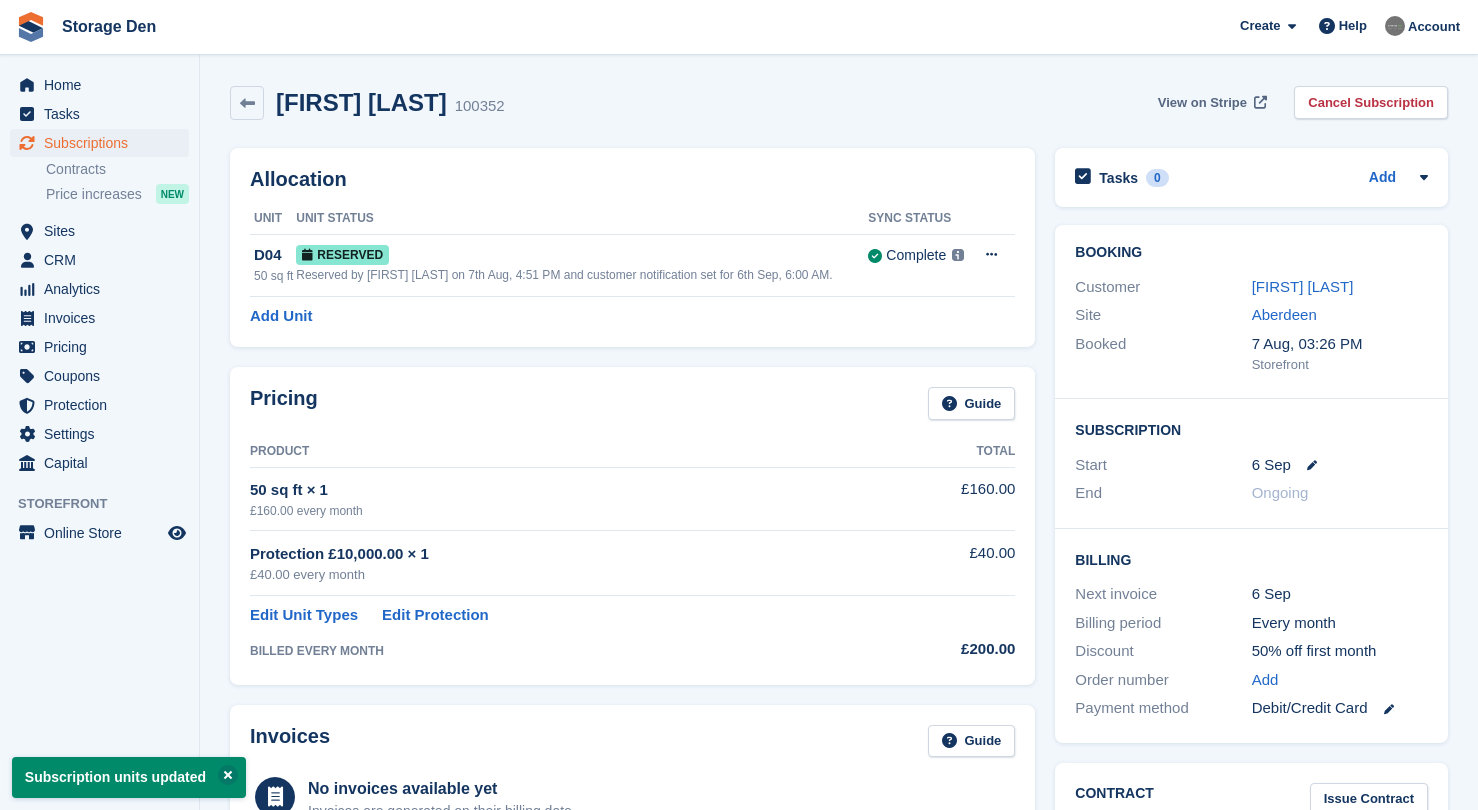 click on "View on Stripe" at bounding box center [1202, 103] 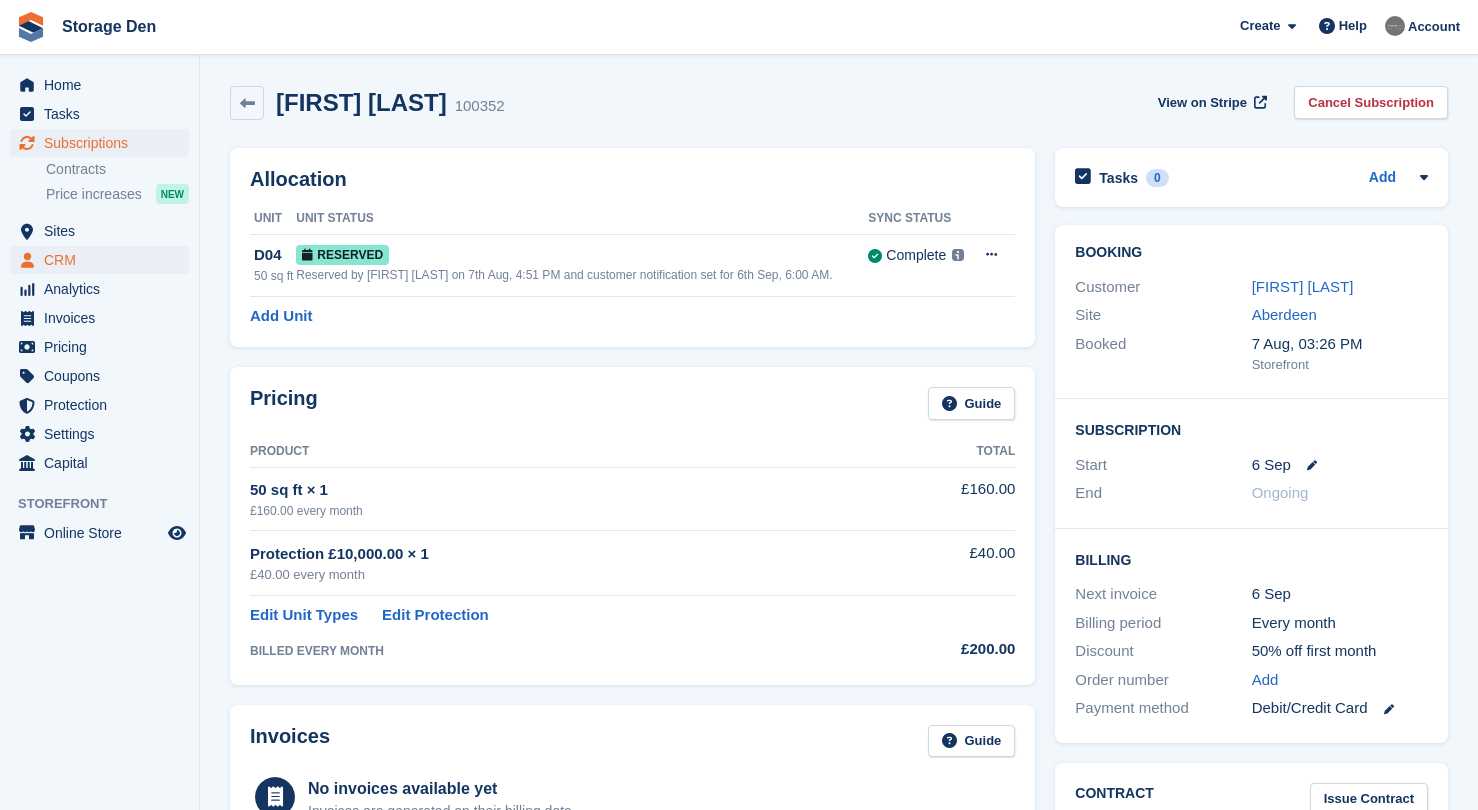 click on "CRM" at bounding box center (104, 260) 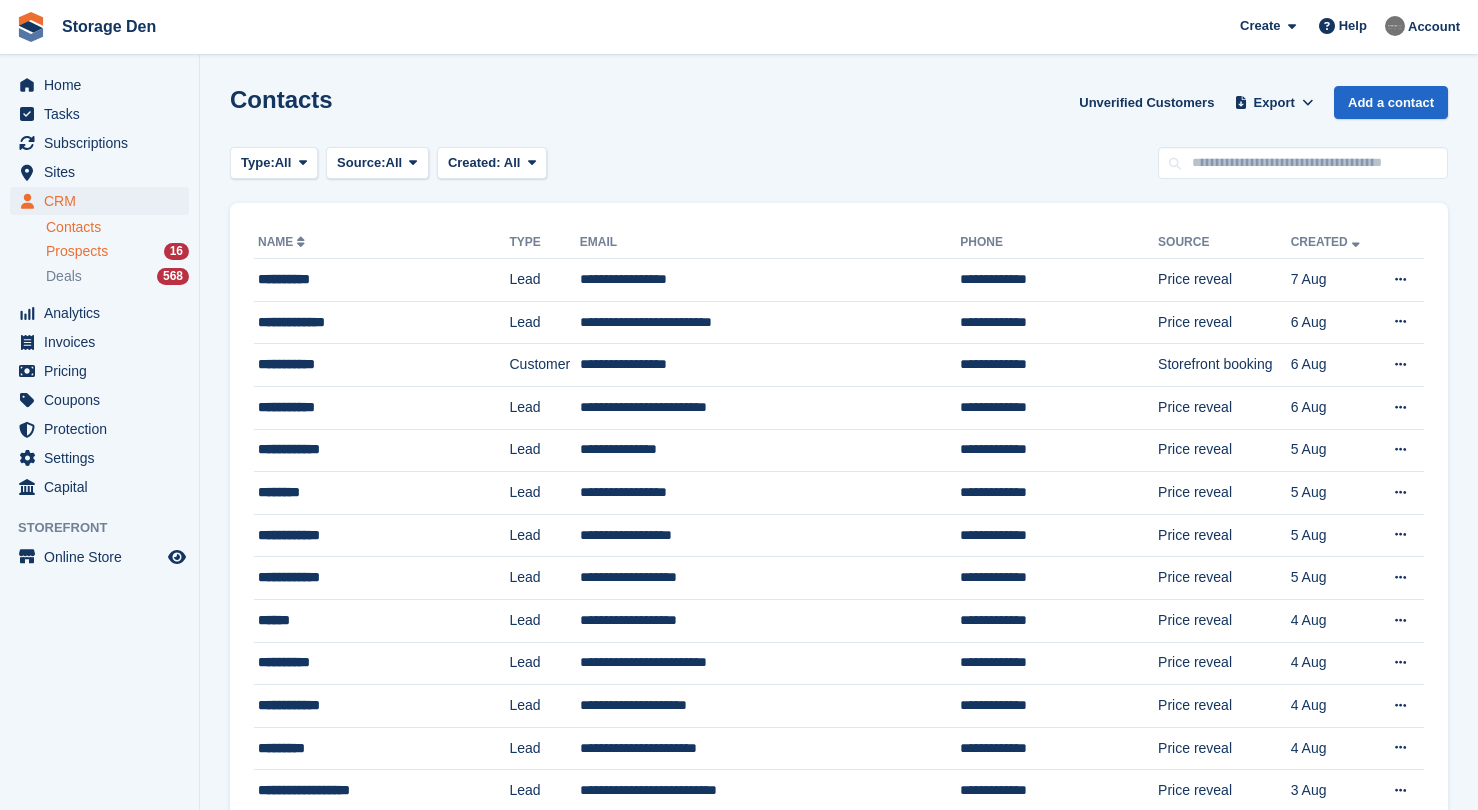 click on "Prospects" at bounding box center (77, 251) 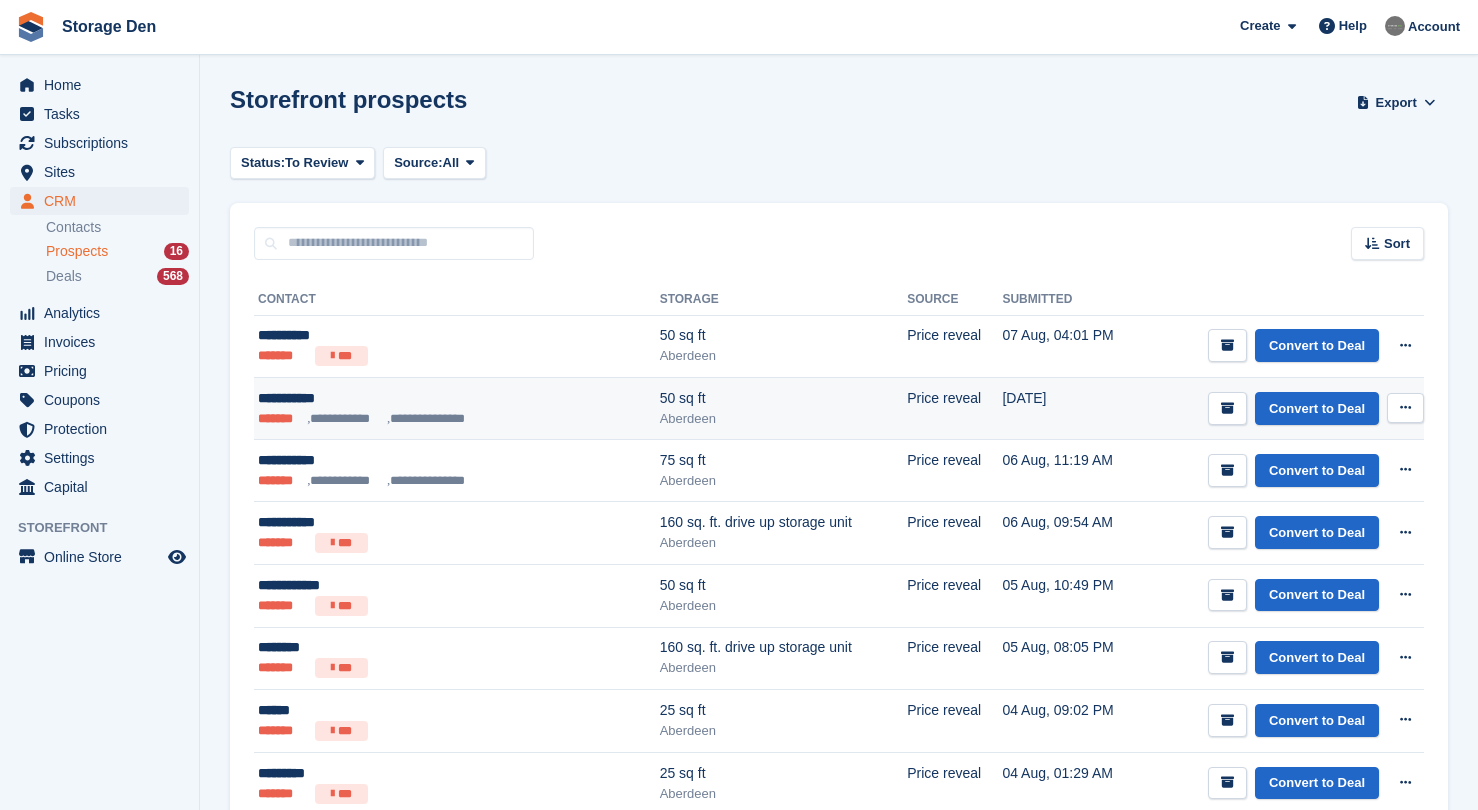 click at bounding box center (1405, 408) 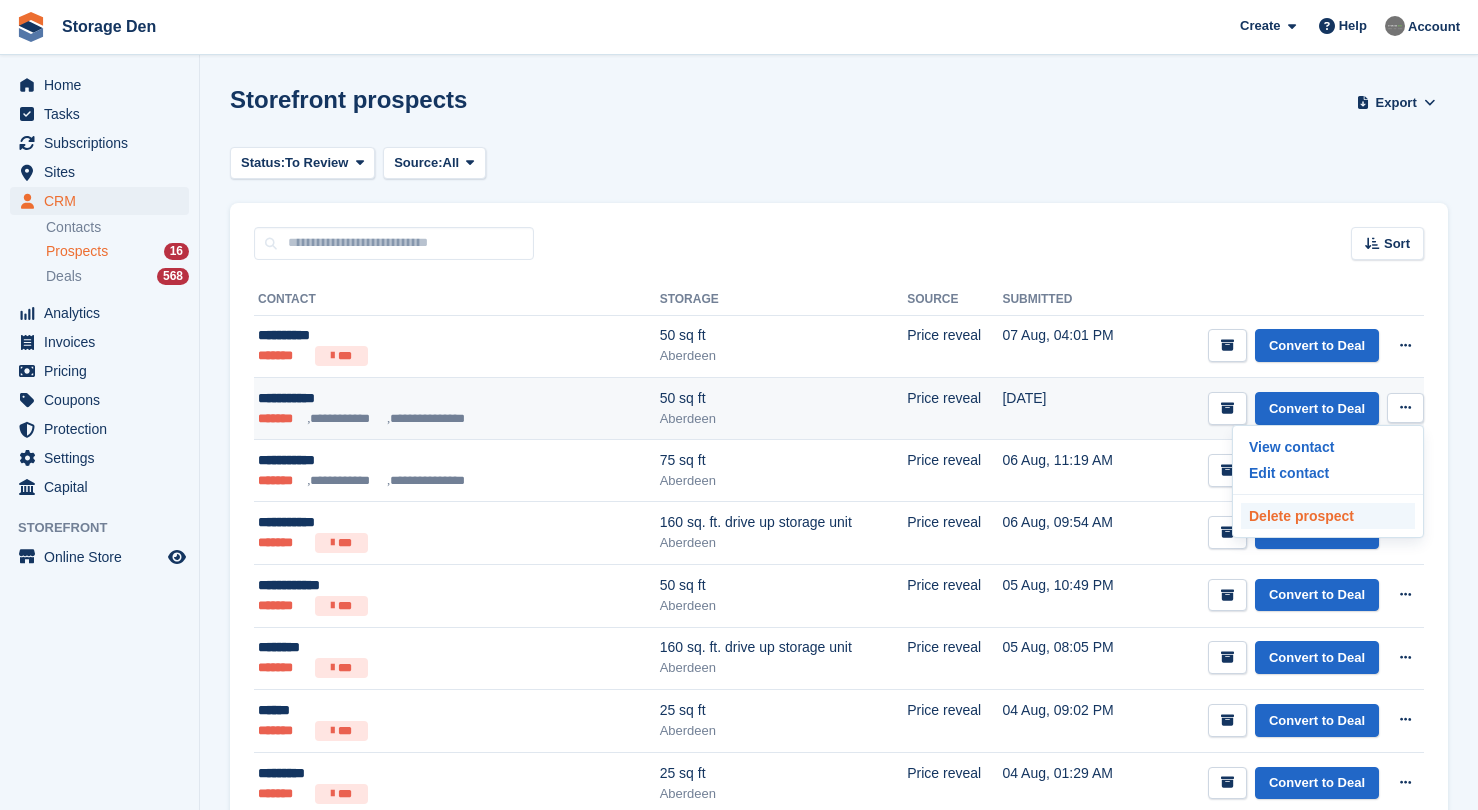 click on "Delete prospect" at bounding box center (1328, 516) 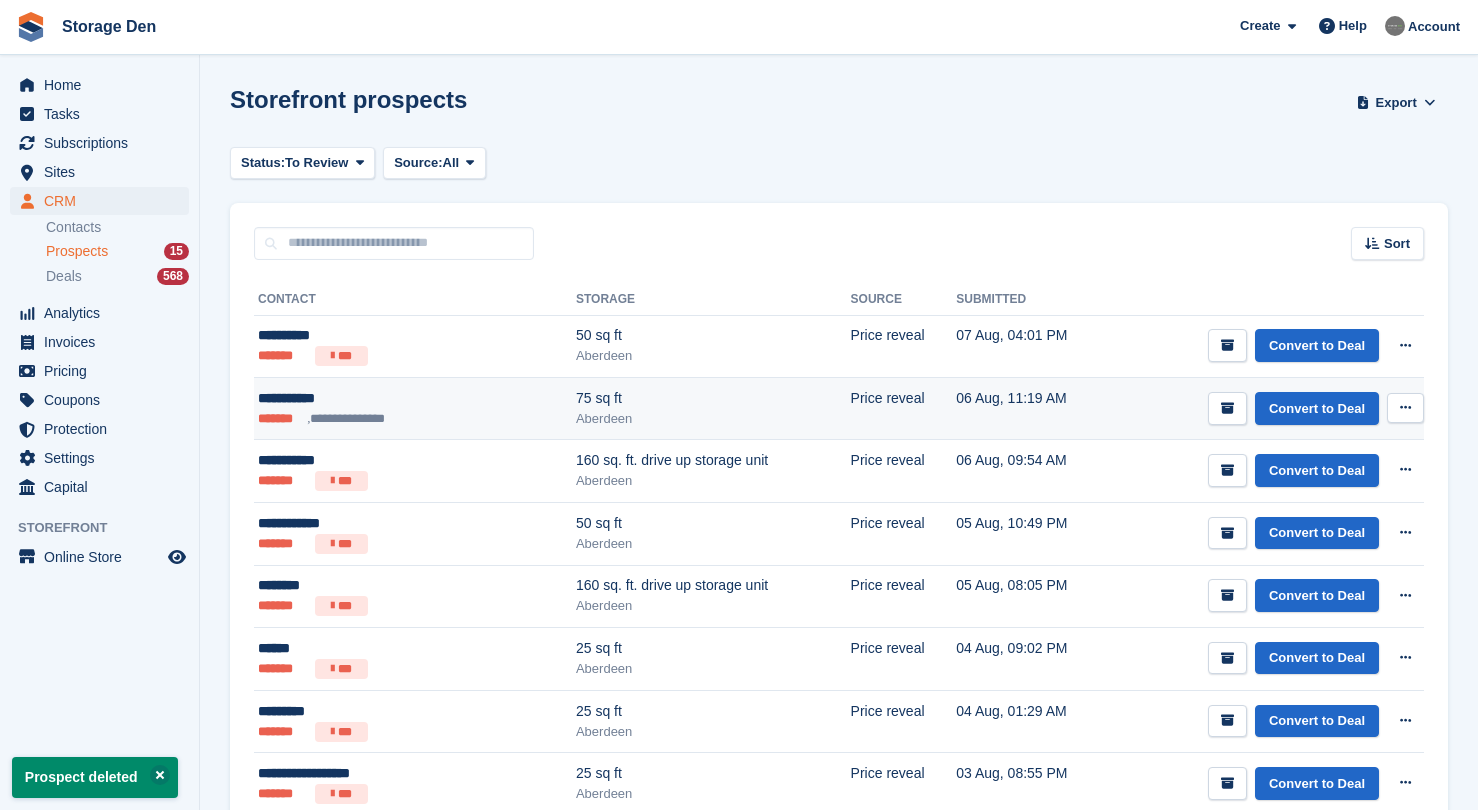click on "**********" at bounding box center [839, 764] 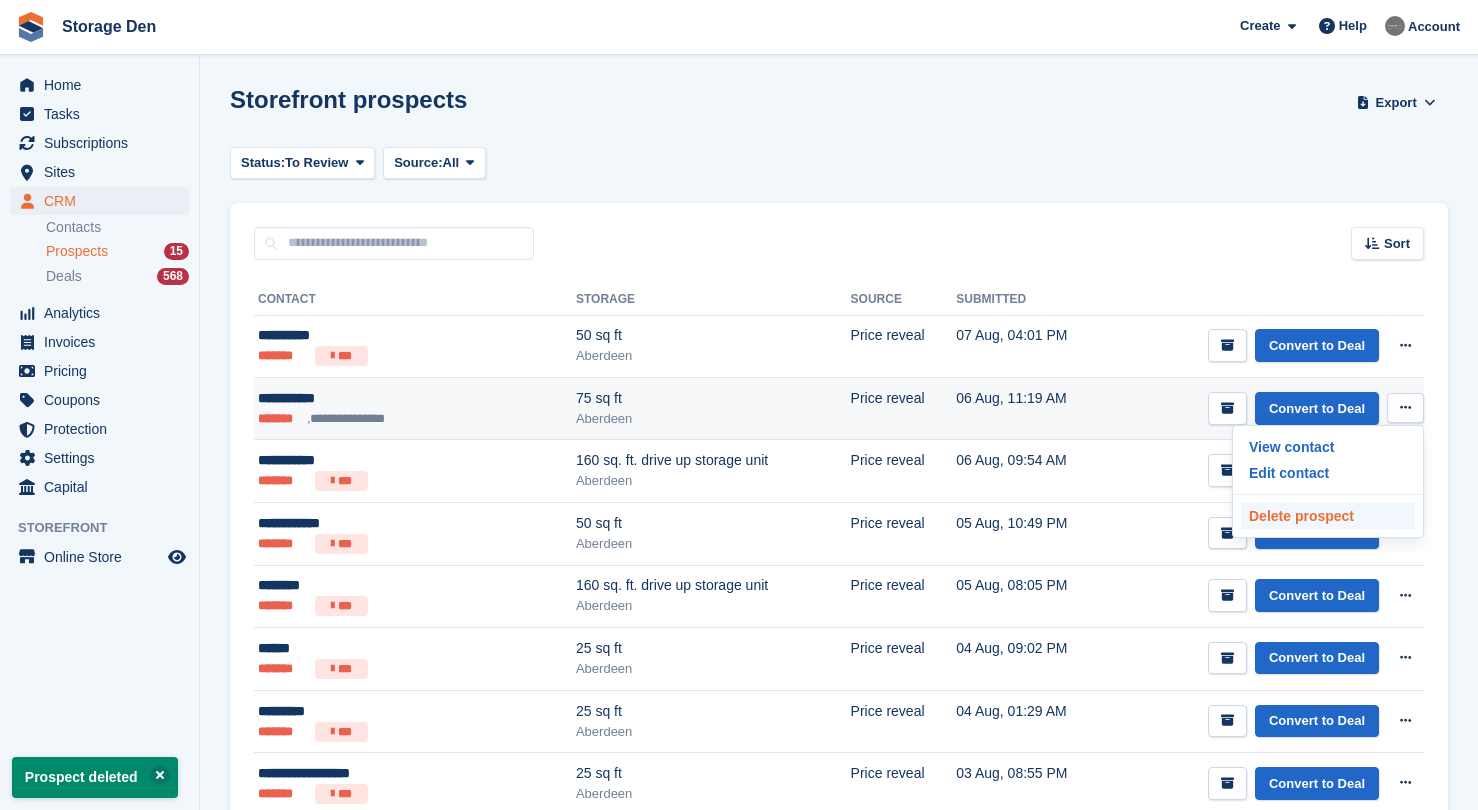 click on "Delete prospect" at bounding box center [1328, 516] 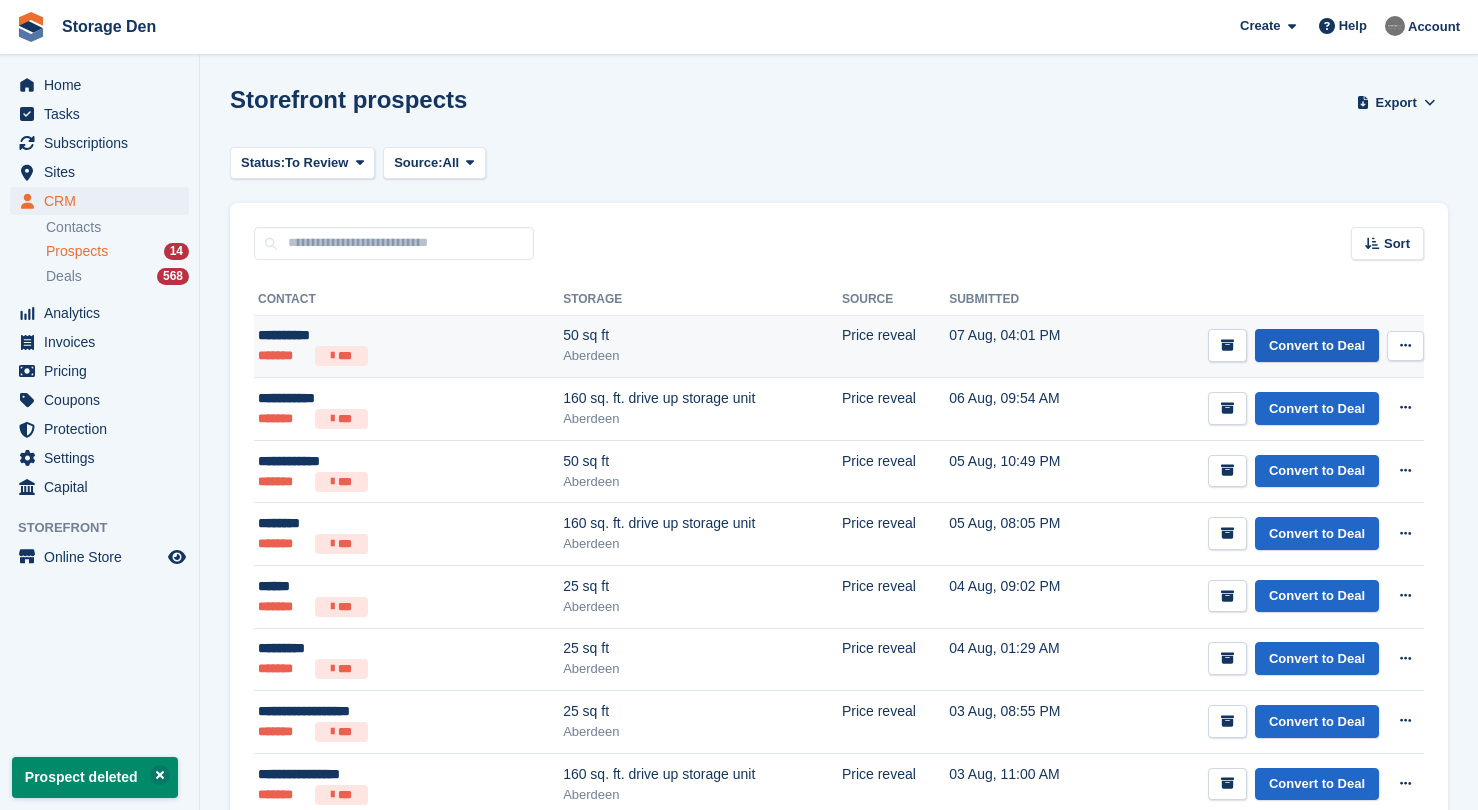 click on "Convert to Deal" at bounding box center [1317, 345] 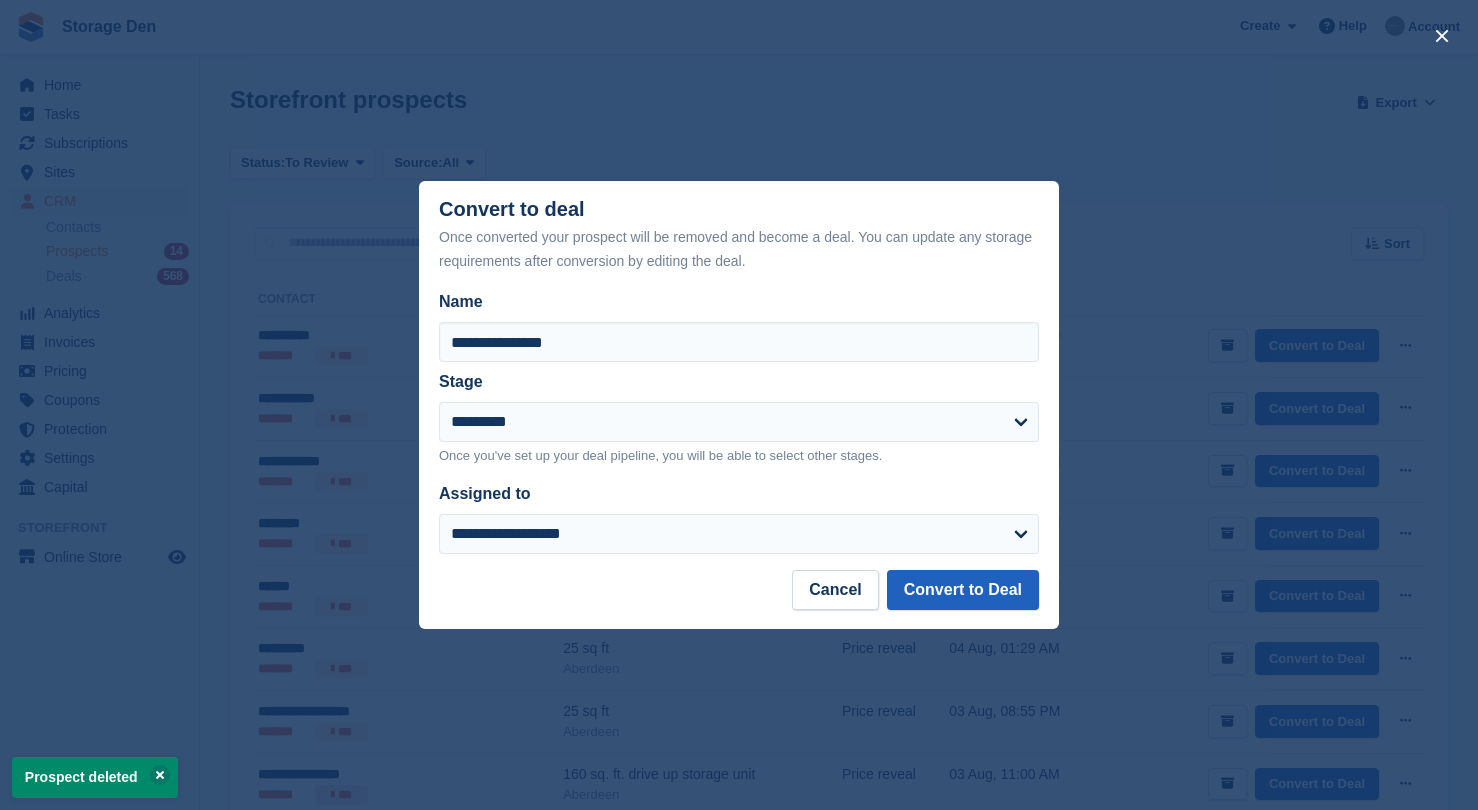 click on "Convert to Deal" at bounding box center [963, 590] 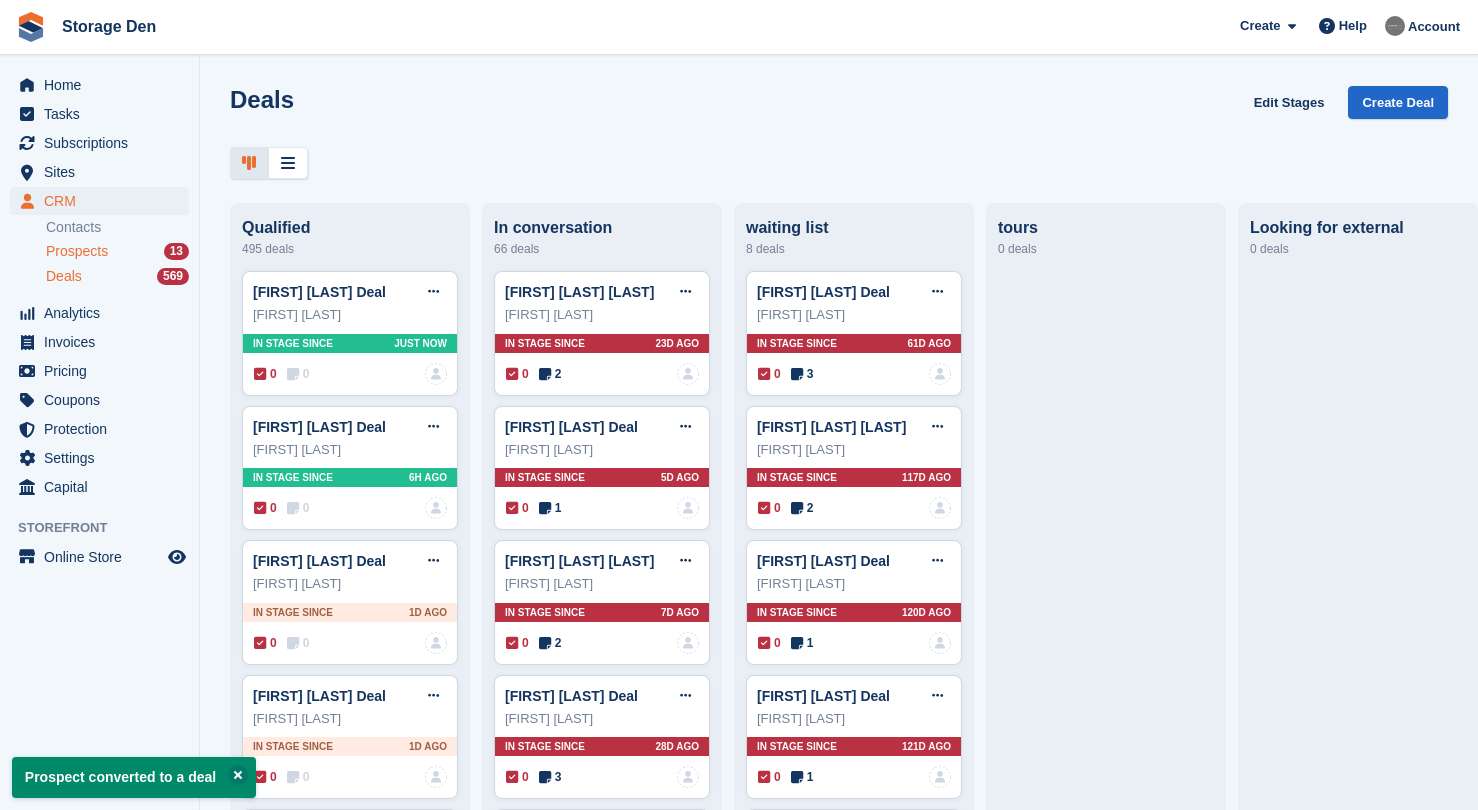 click on "Prospects" at bounding box center [77, 251] 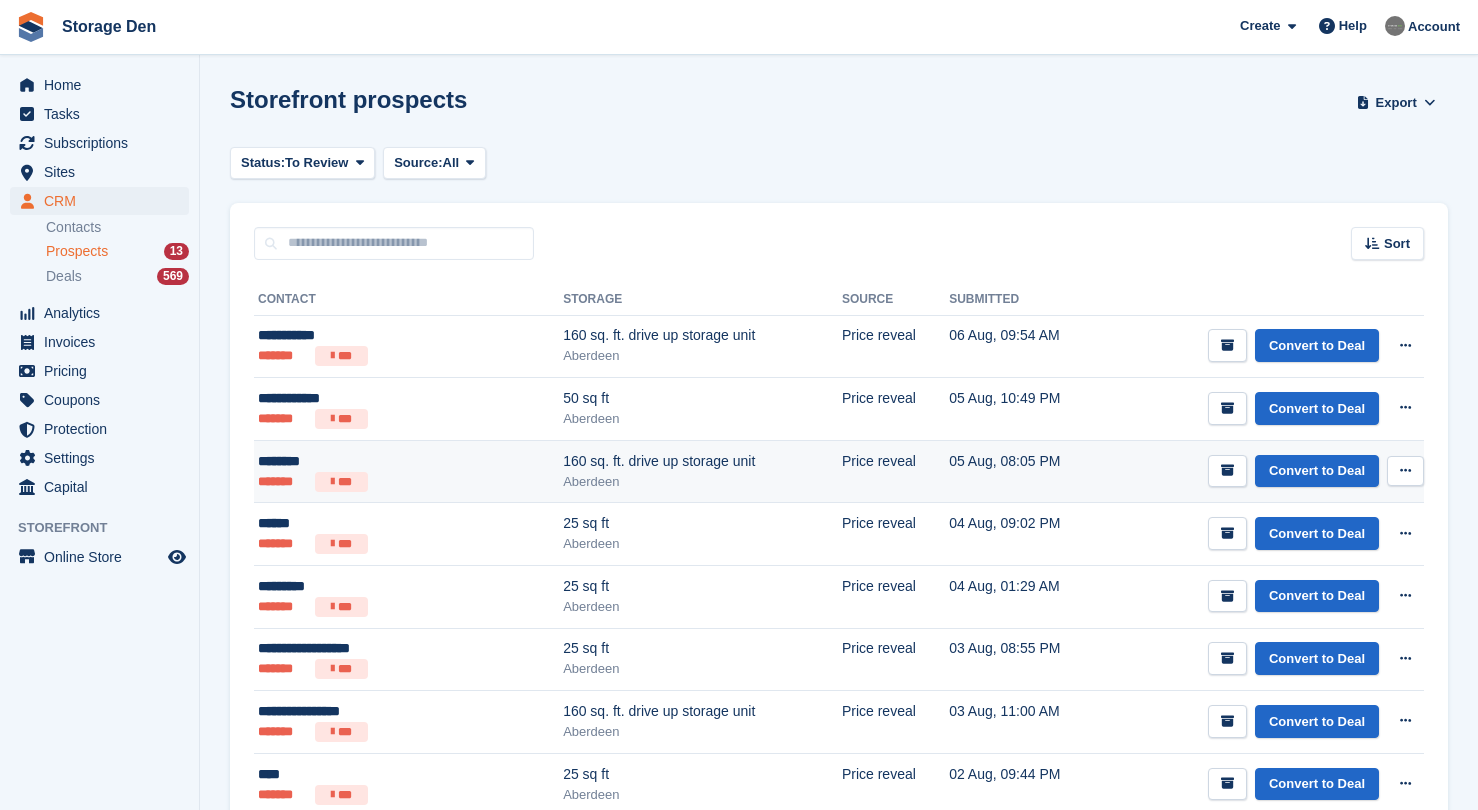 click on "********" at bounding box center (362, 461) 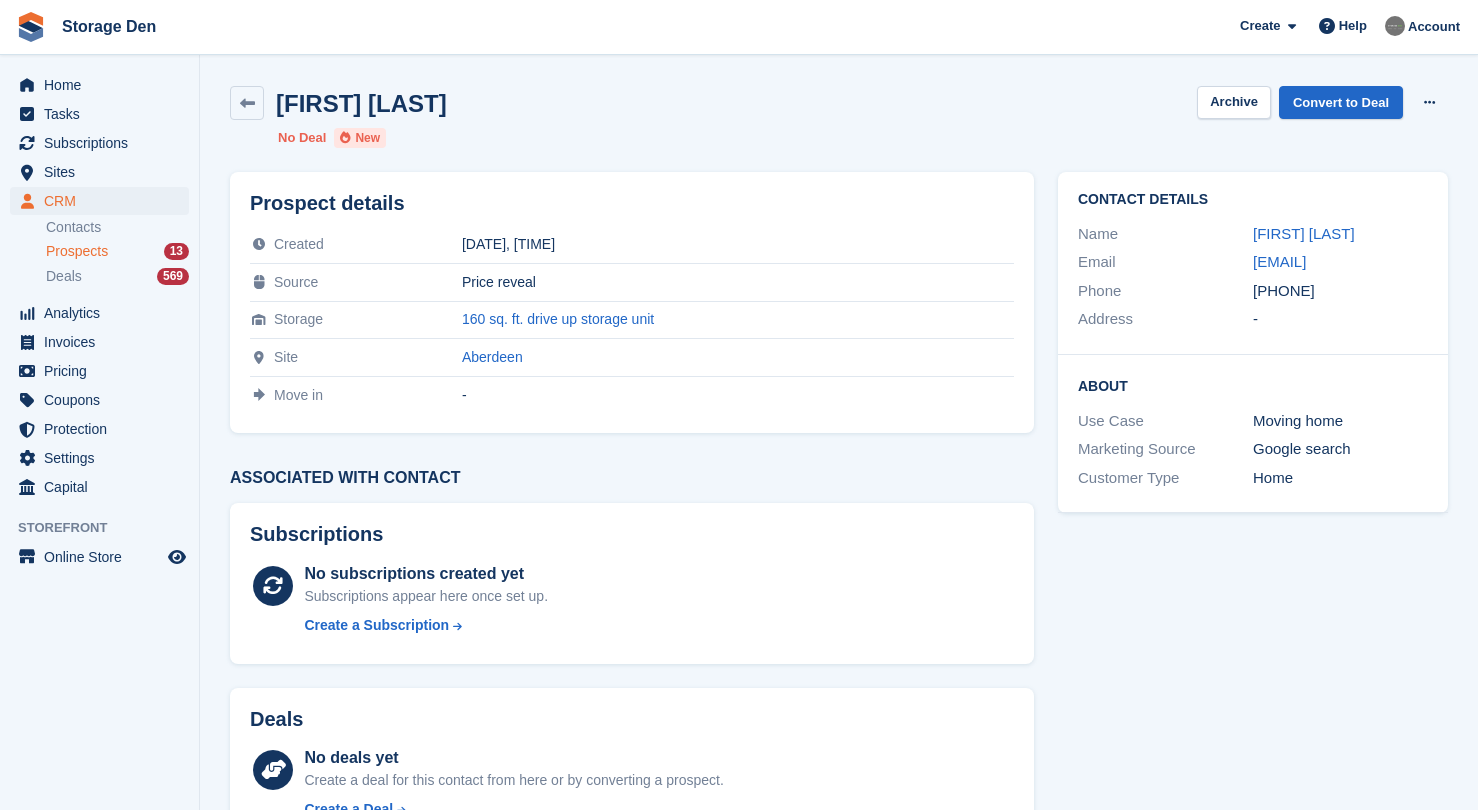 scroll, scrollTop: 0, scrollLeft: 0, axis: both 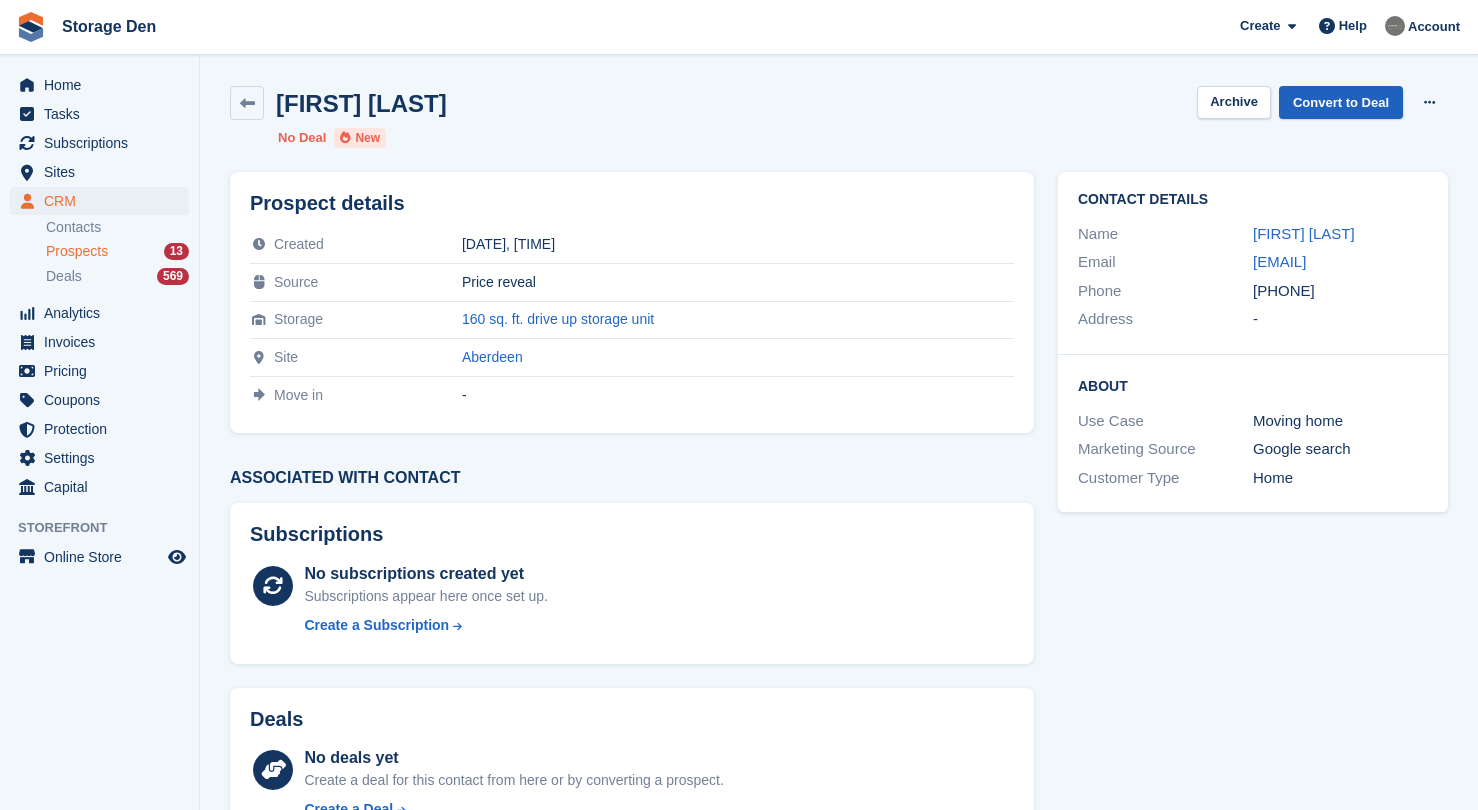 click on "Convert to Deal" at bounding box center [1341, 102] 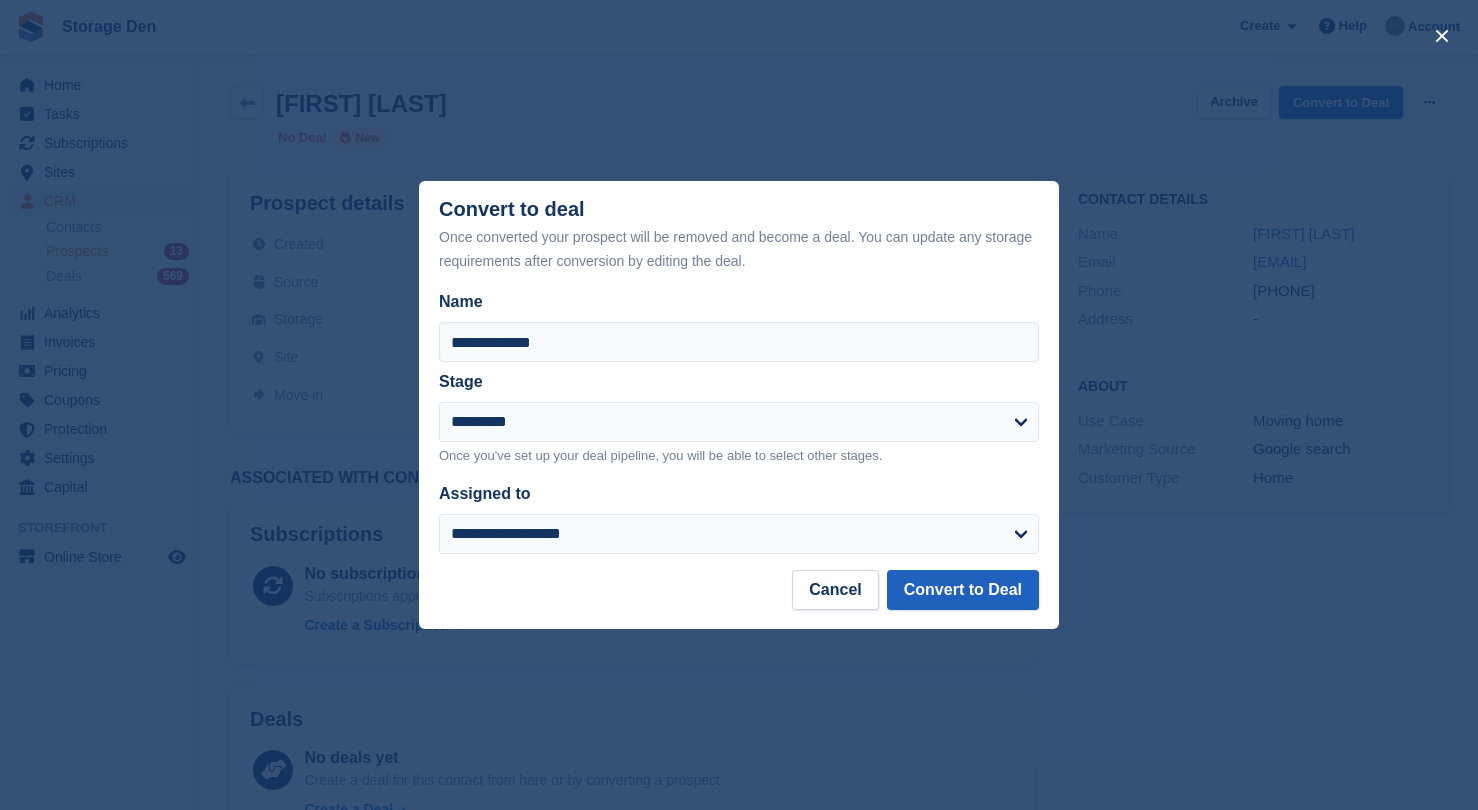 click on "Convert to Deal" at bounding box center [963, 590] 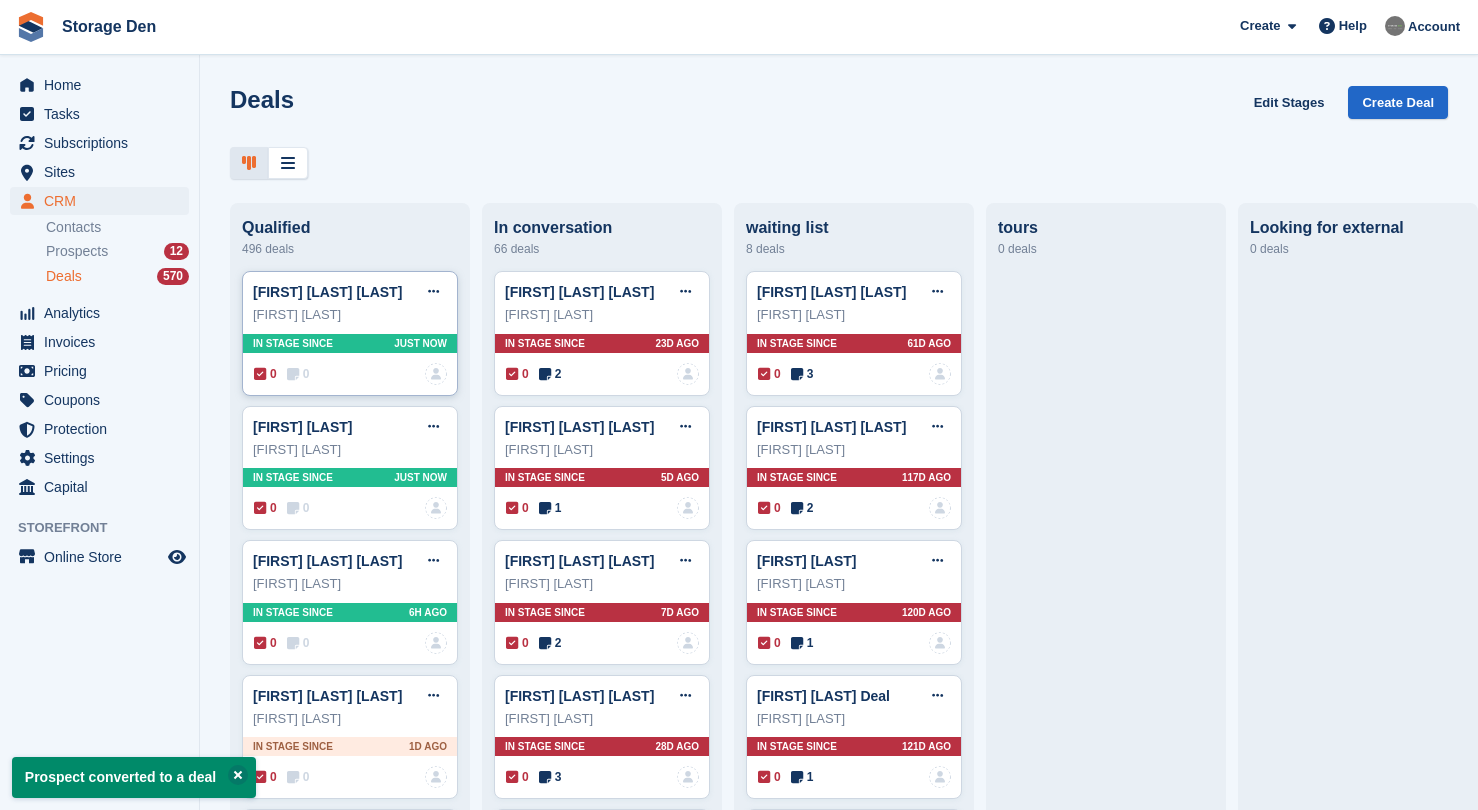 click on "0" at bounding box center [298, 374] 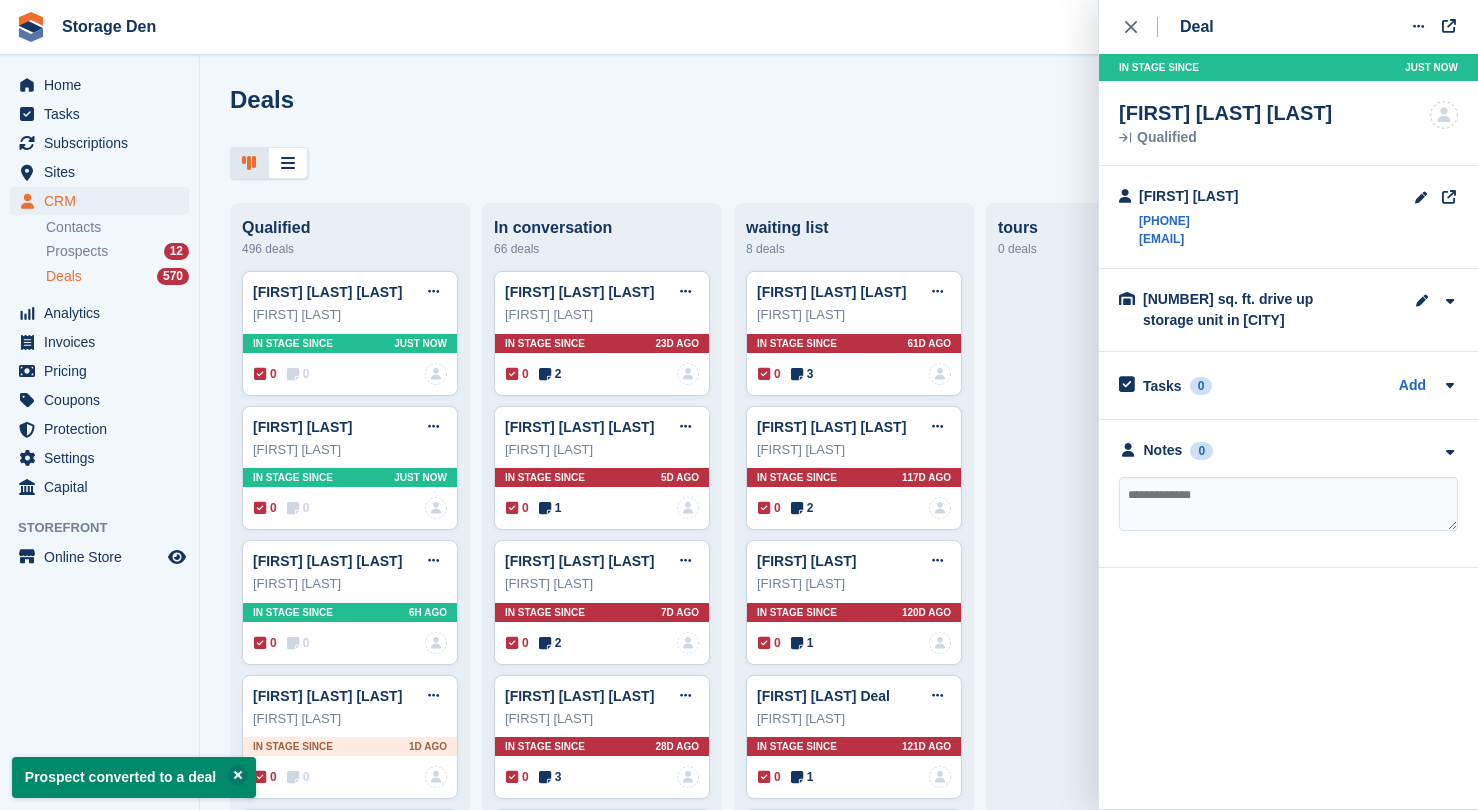 click at bounding box center [1288, 504] 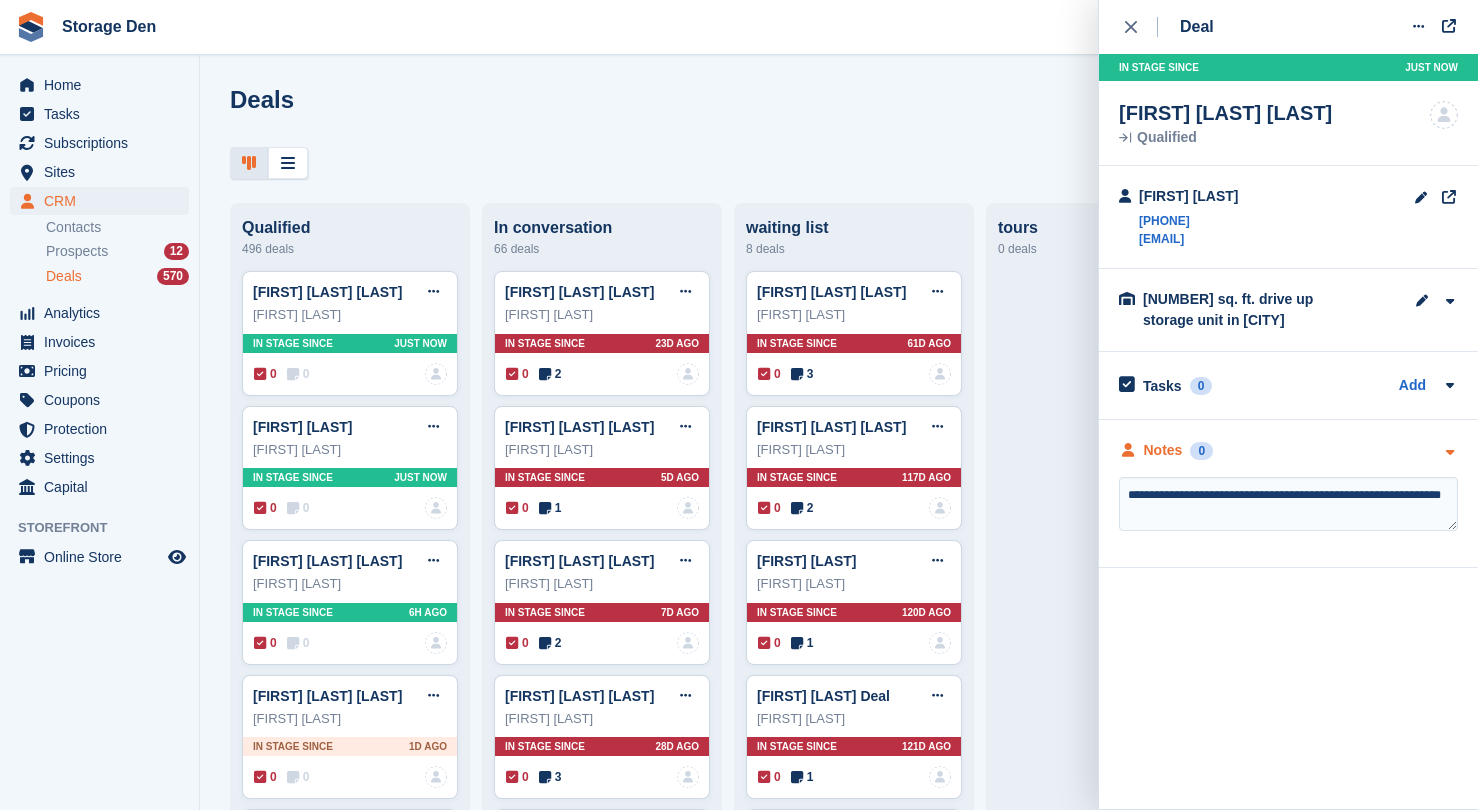 type on "**********" 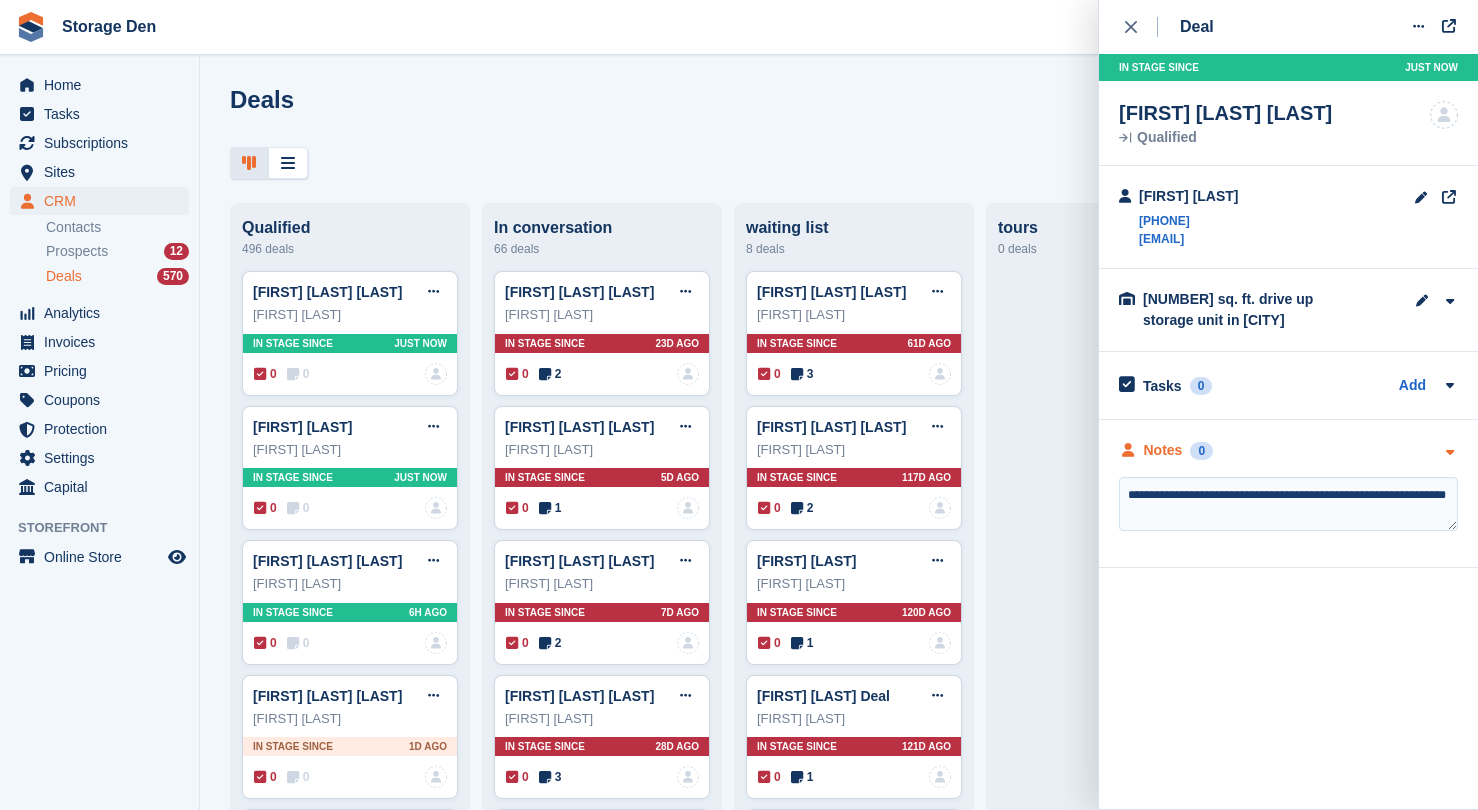 type 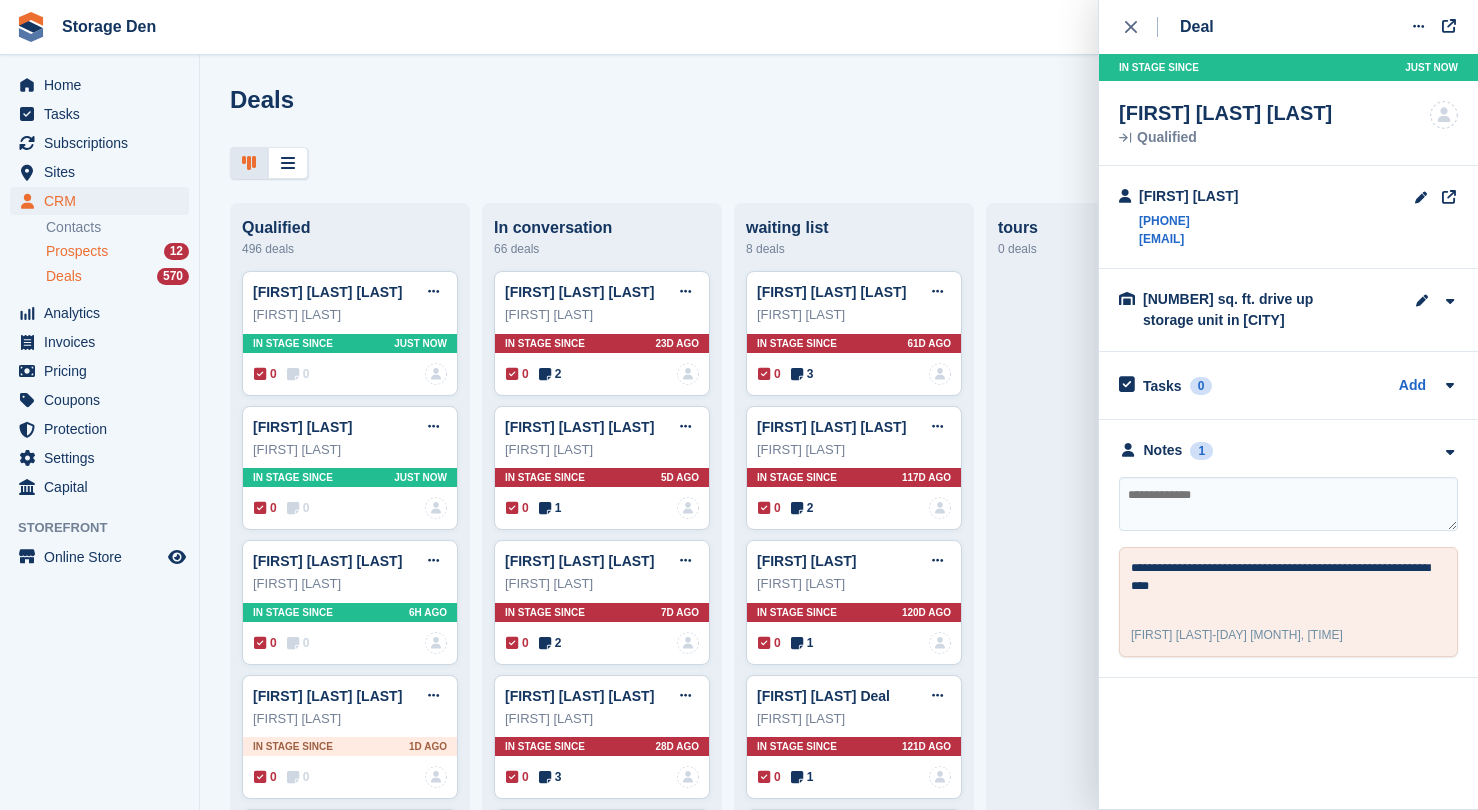 click on "Prospects
12" at bounding box center [117, 251] 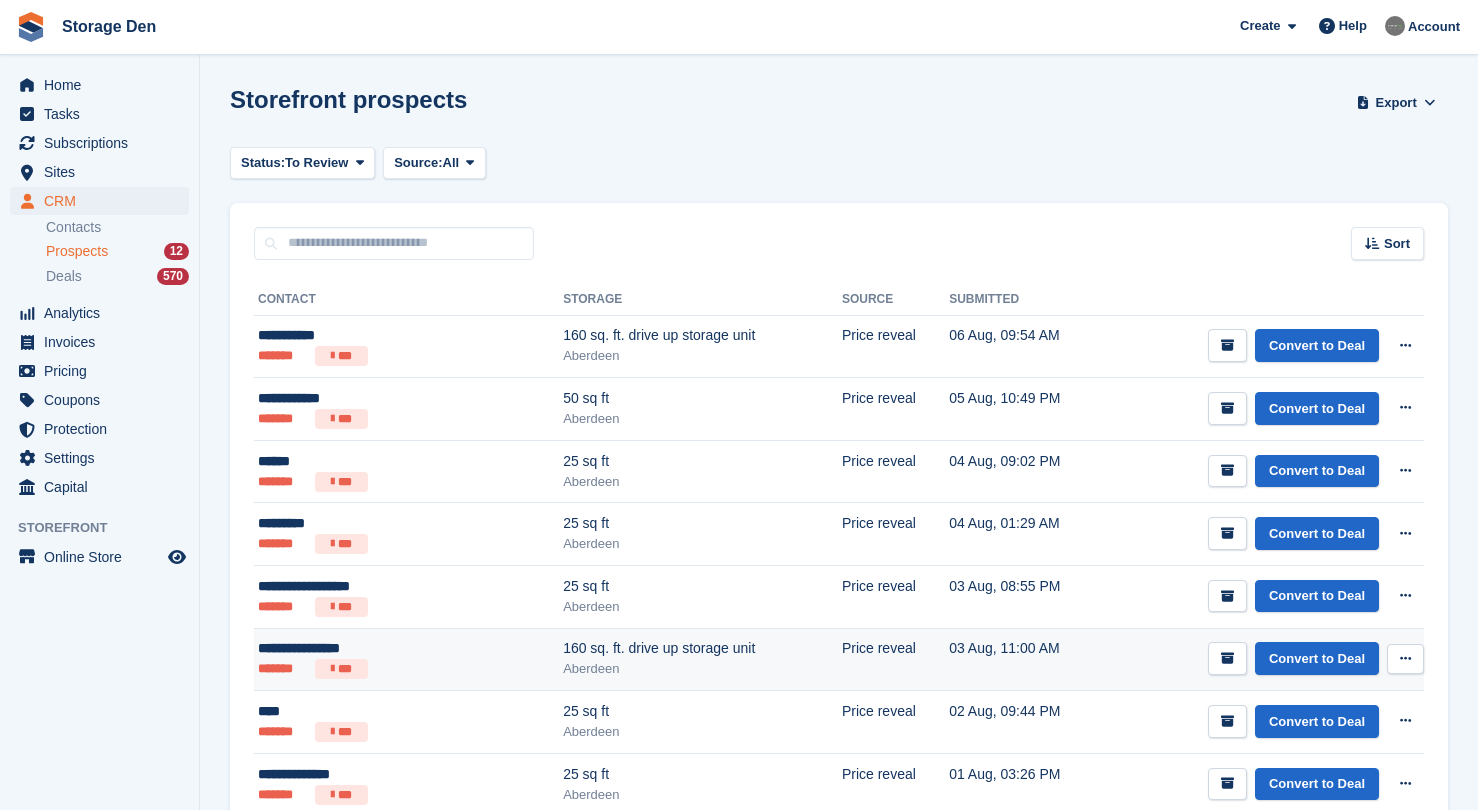 click on "160 sq. ft. drive up storage unit" at bounding box center [702, 648] 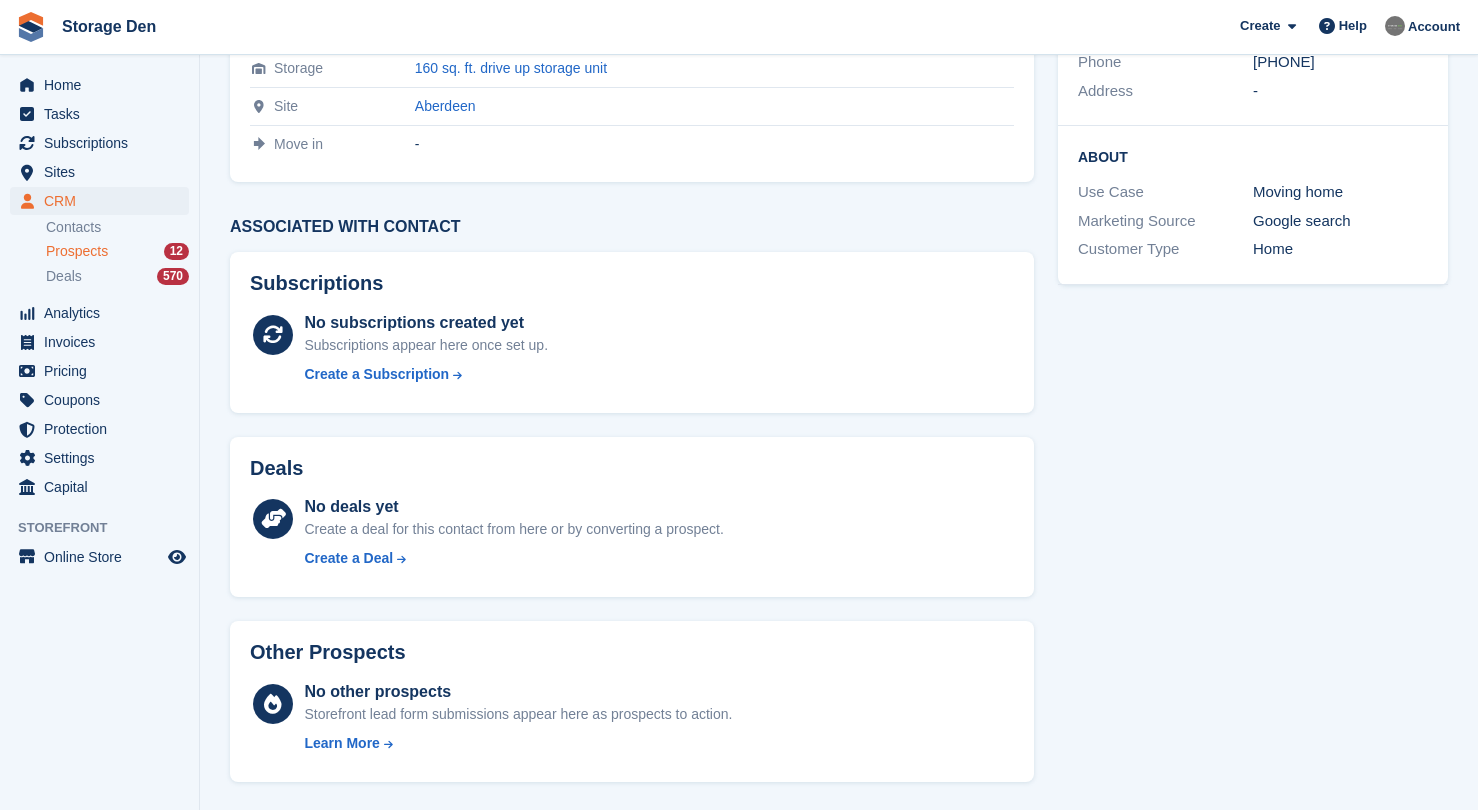 scroll, scrollTop: 0, scrollLeft: 0, axis: both 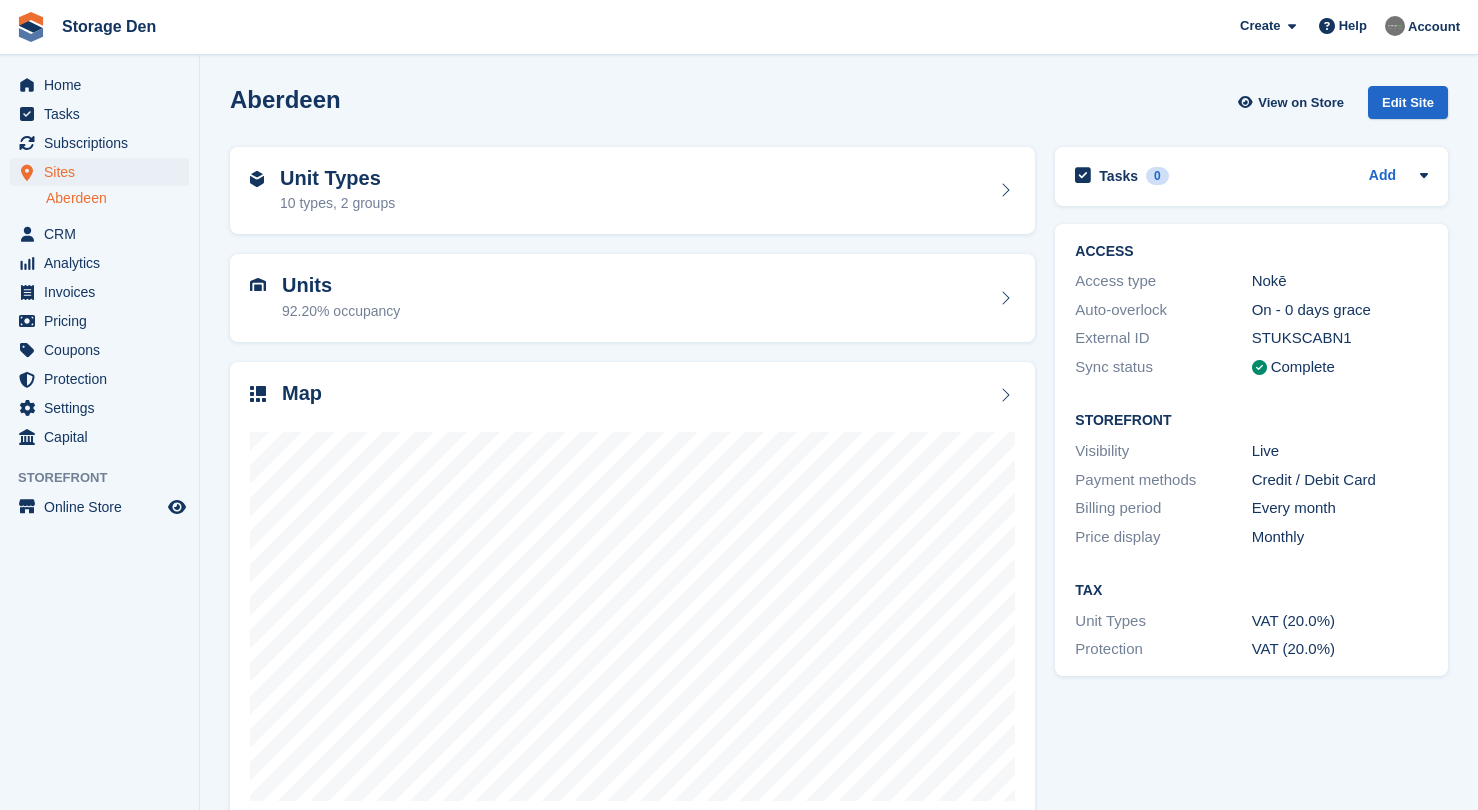 click on "Sites" at bounding box center [104, 172] 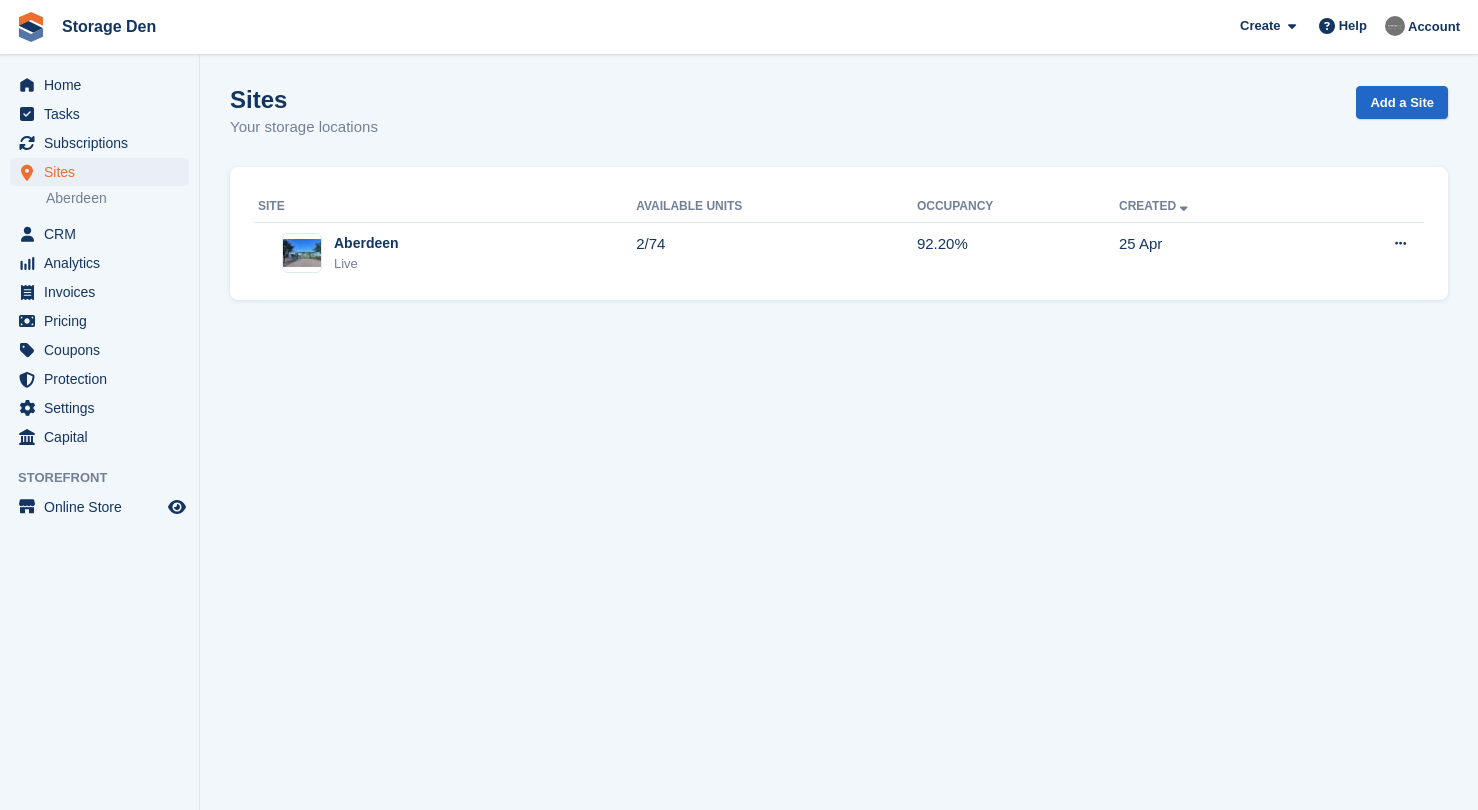 scroll, scrollTop: 0, scrollLeft: 0, axis: both 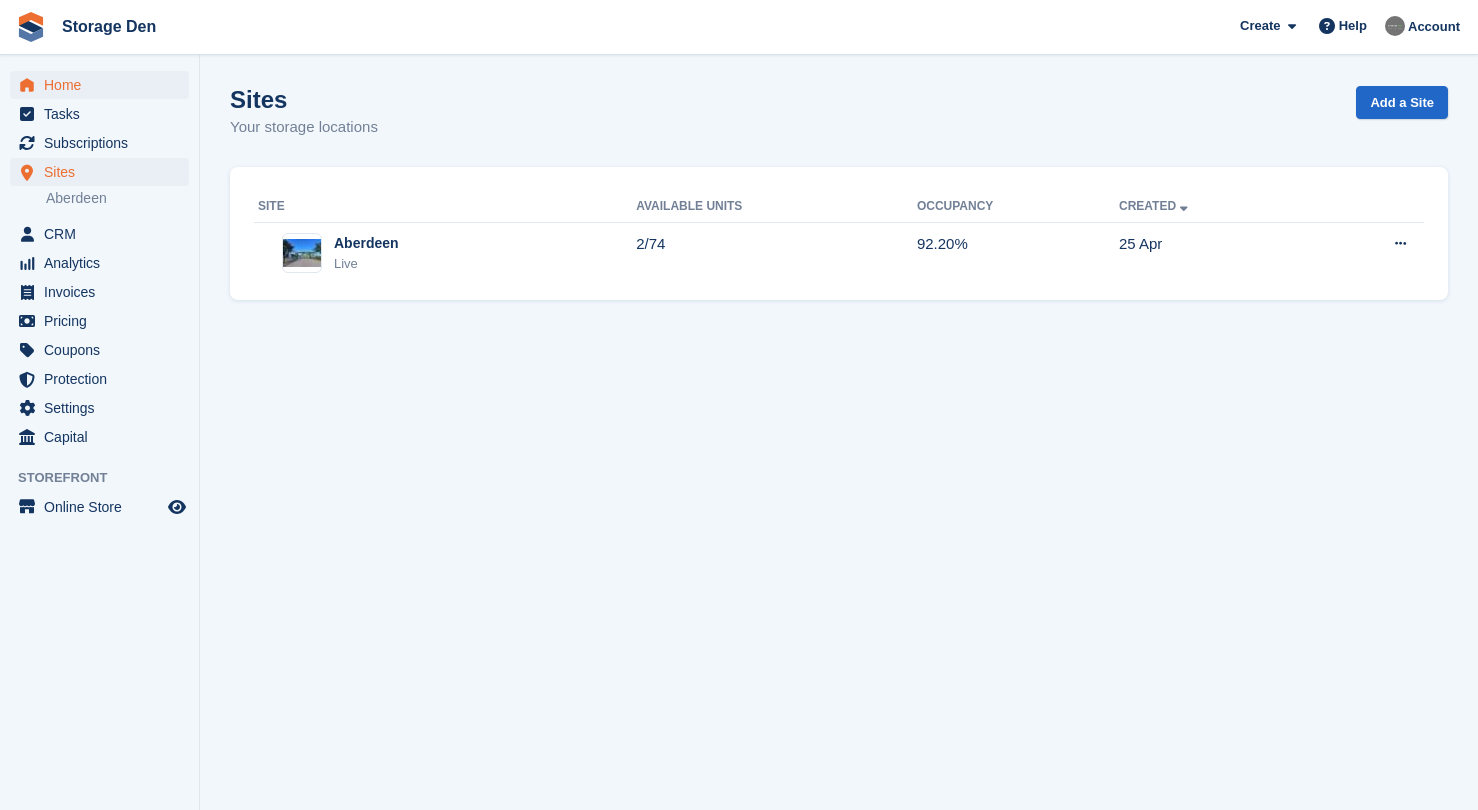 click on "Home" at bounding box center (104, 85) 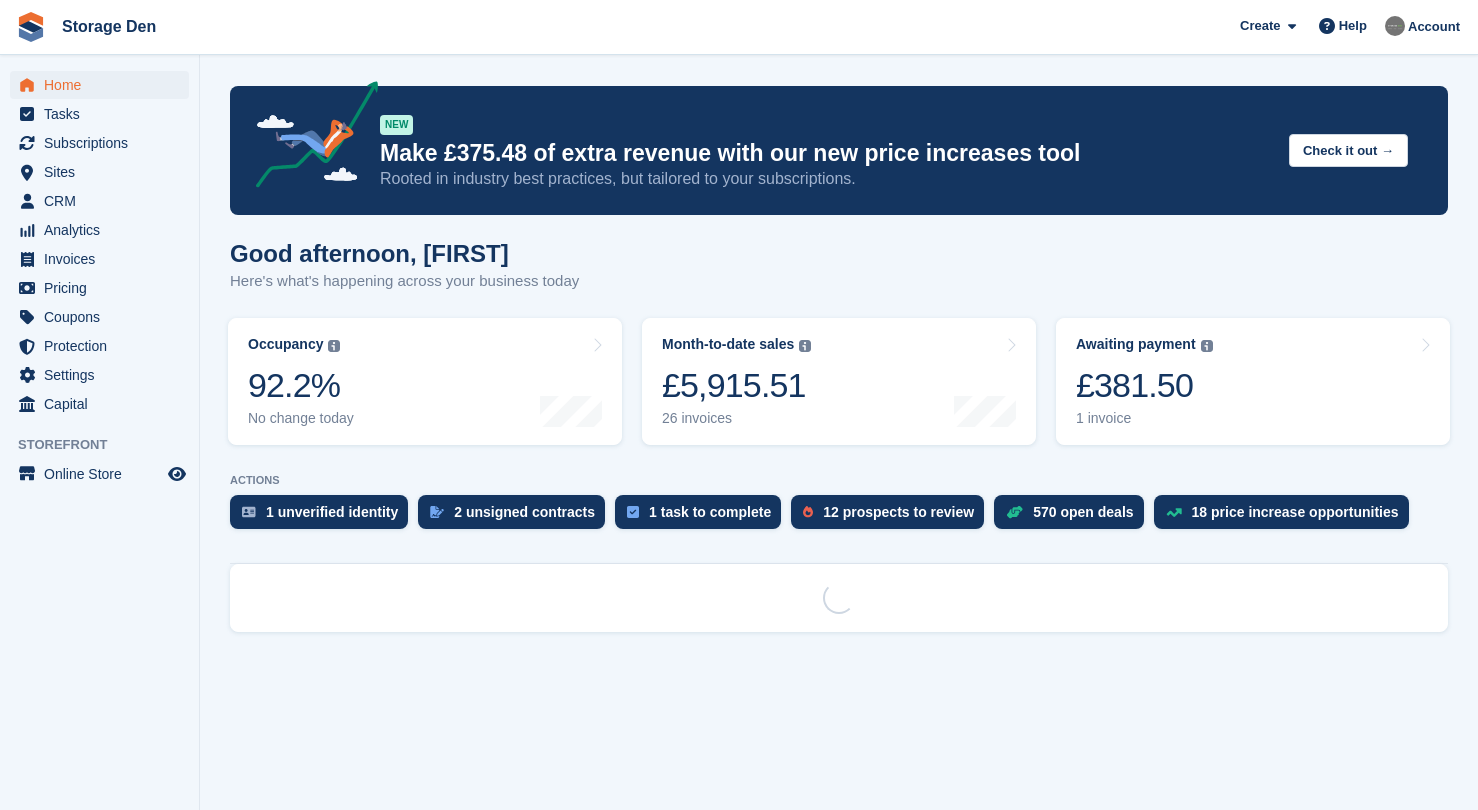 scroll, scrollTop: 0, scrollLeft: 0, axis: both 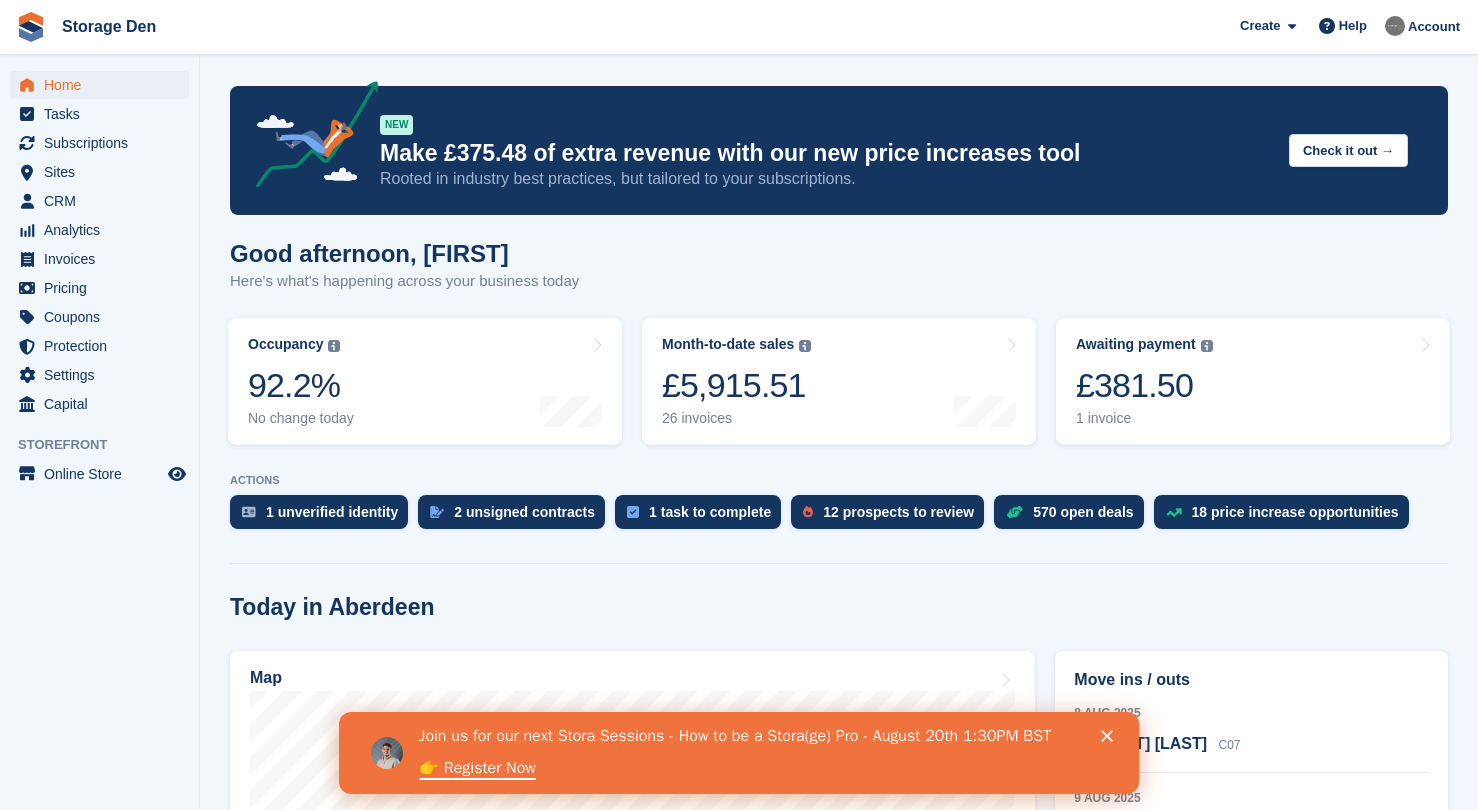 click 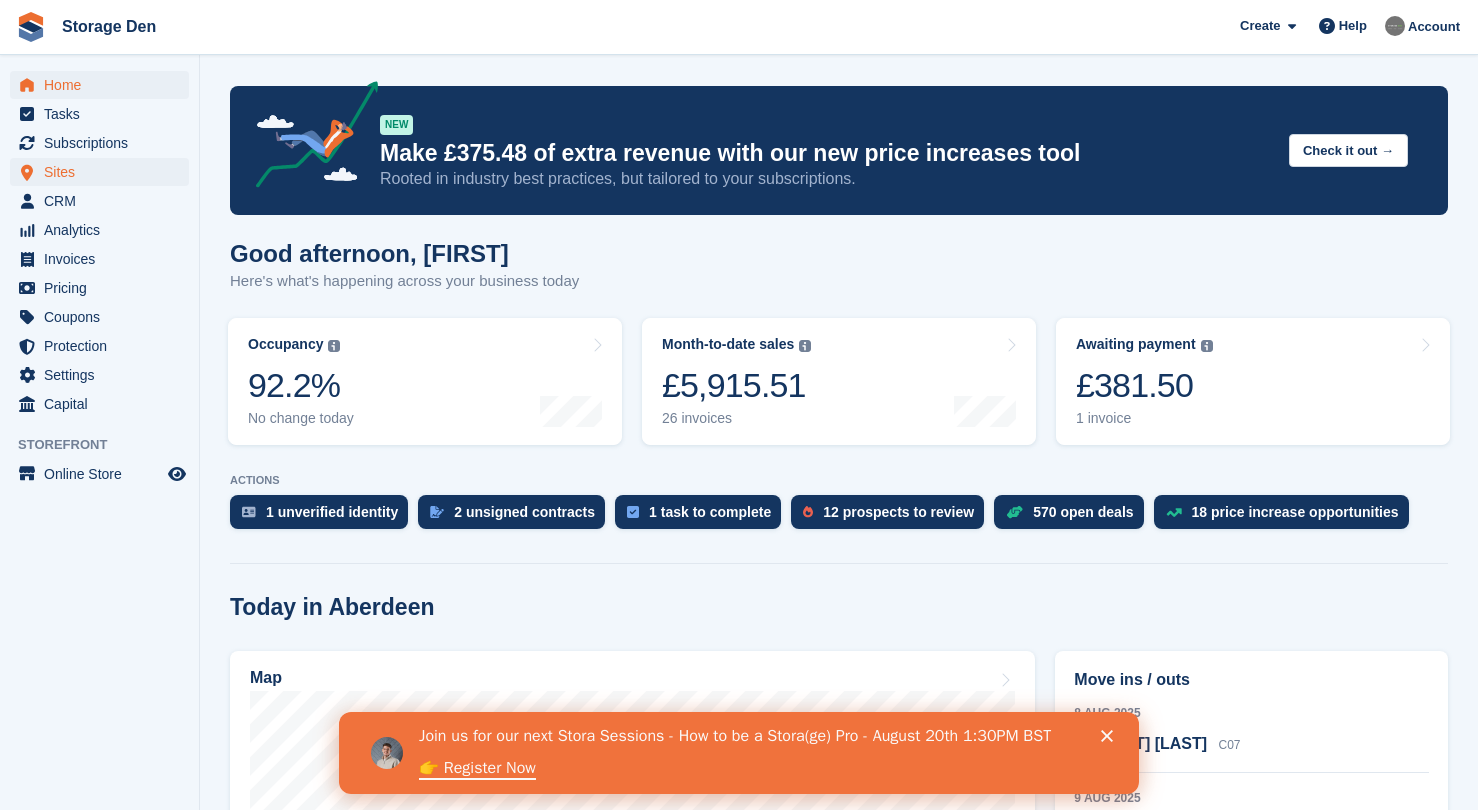 scroll, scrollTop: 0, scrollLeft: 0, axis: both 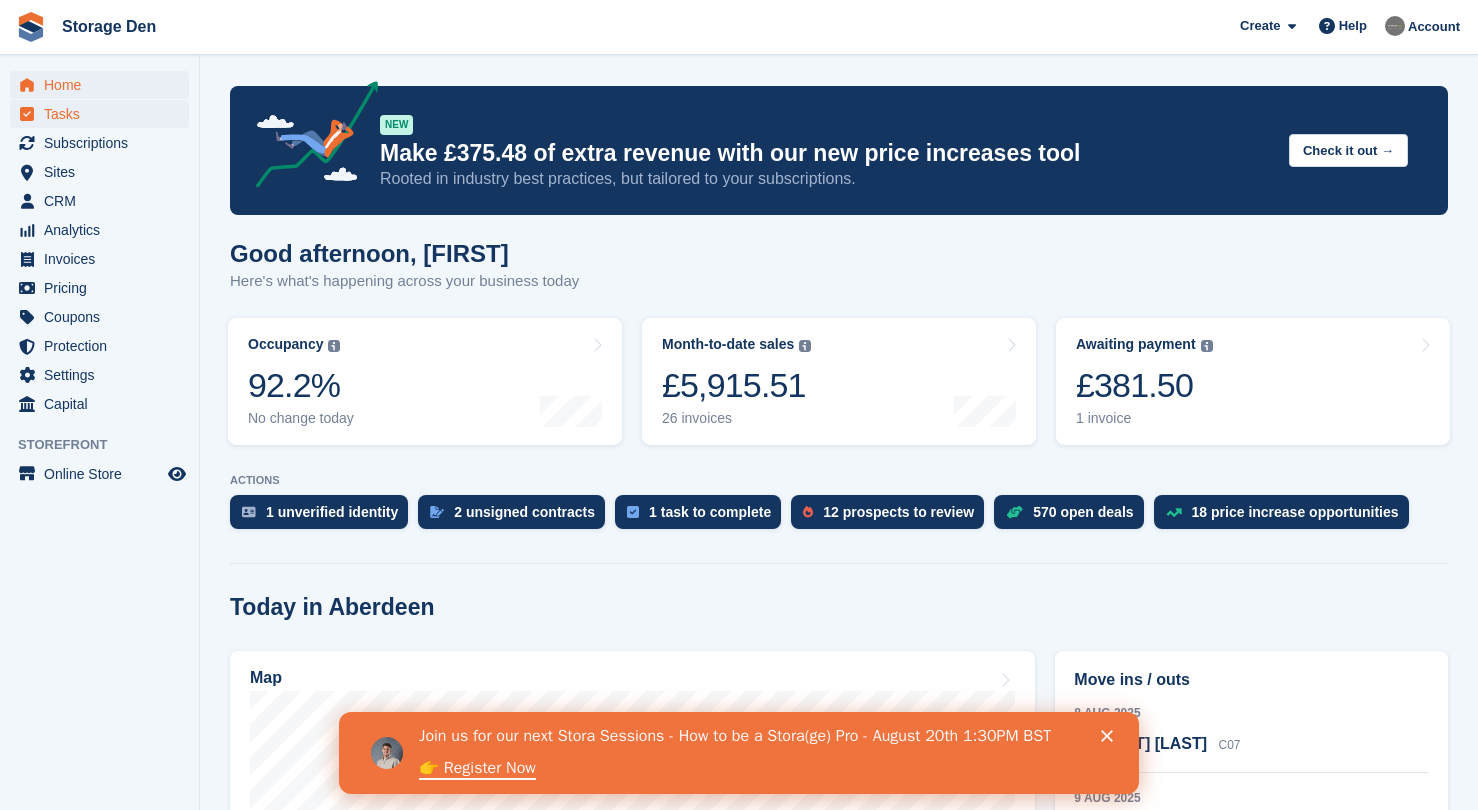 click on "Tasks" at bounding box center [104, 114] 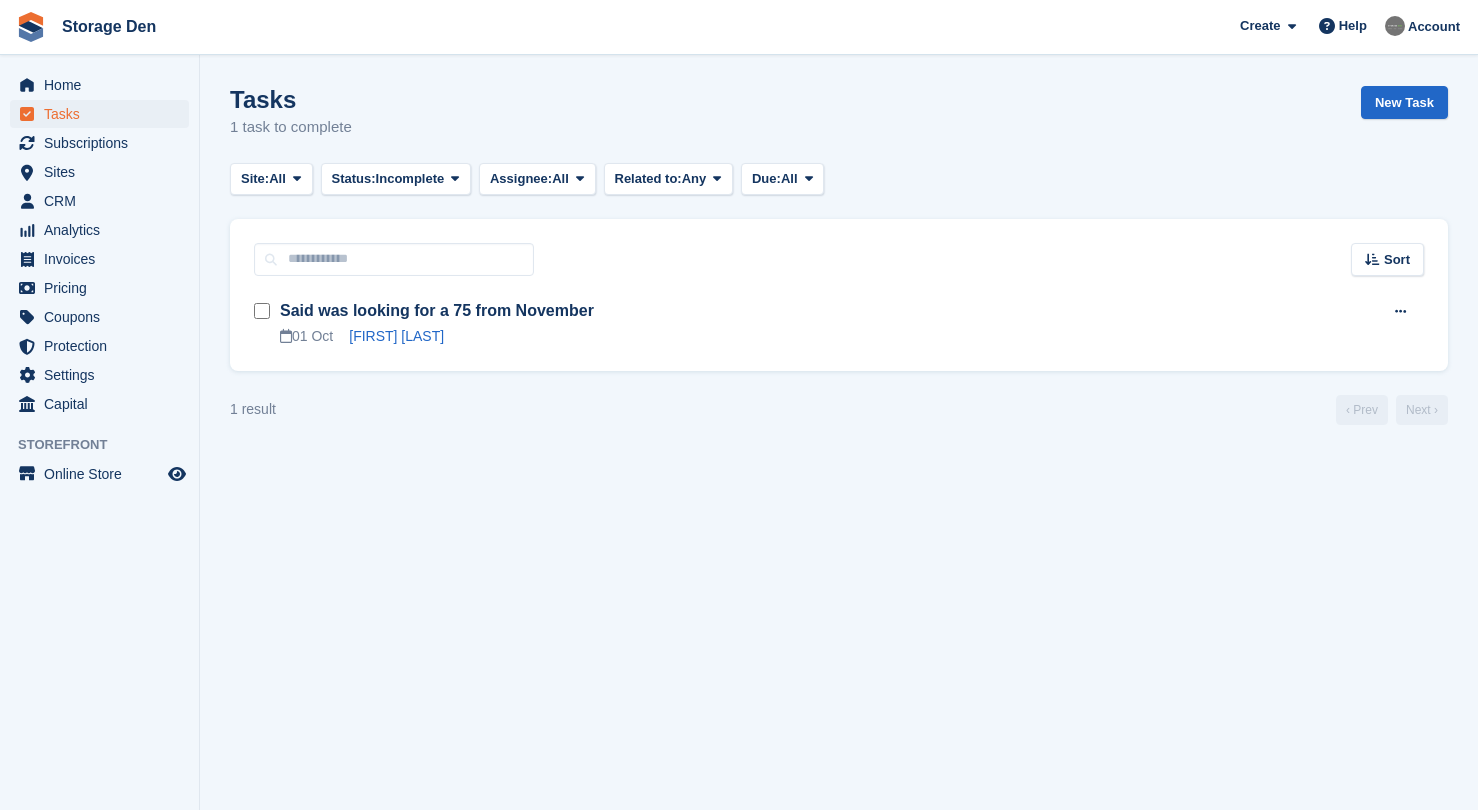 scroll, scrollTop: 0, scrollLeft: 0, axis: both 